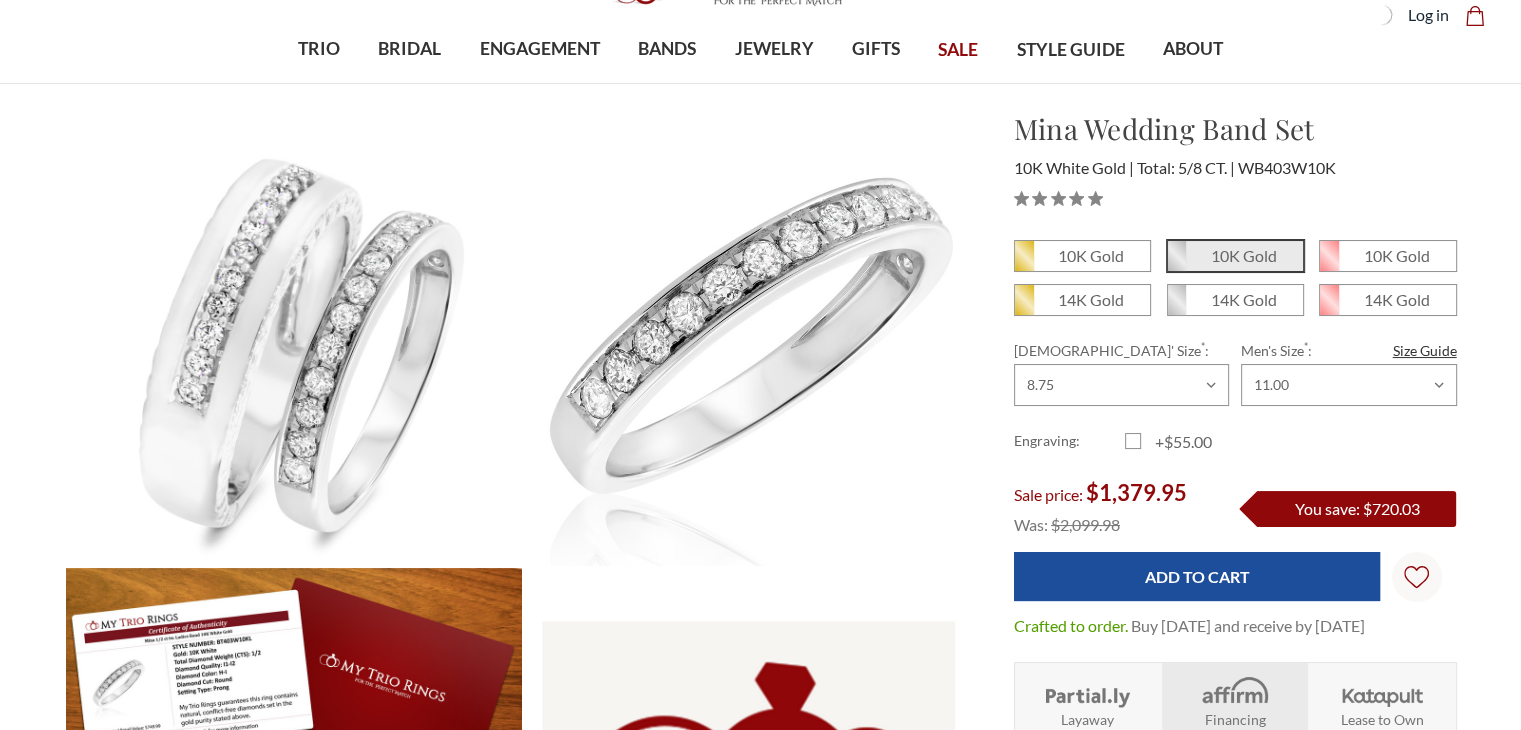 scroll, scrollTop: 100, scrollLeft: 0, axis: vertical 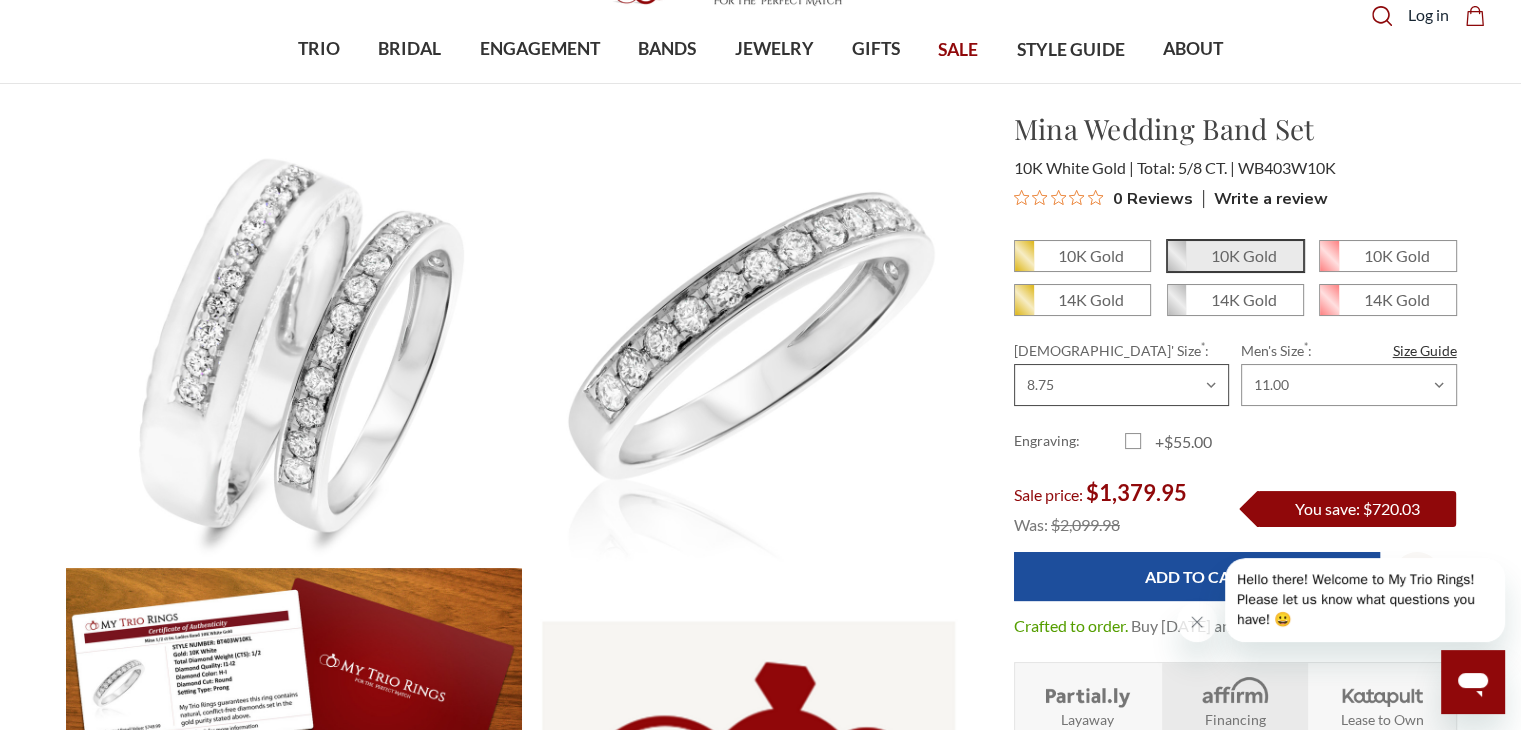 click on "Choose Size
3.00
3.25
3.50
3.75
4.00
4.25
4.50
4.75
5.00
5.25
5.50
5.75
6.00
6.25
6.50
6.75
7.00
7.25
7.50
7.75
8.00
8.25
8.50
8.75
9.00
9.25
9.50
9.75
10.00
10.25
10.50
10.75
11.00
11.25
11.50
11.75
12.00
12.25
12.50
12.75
13.00" at bounding box center (1121, 385) 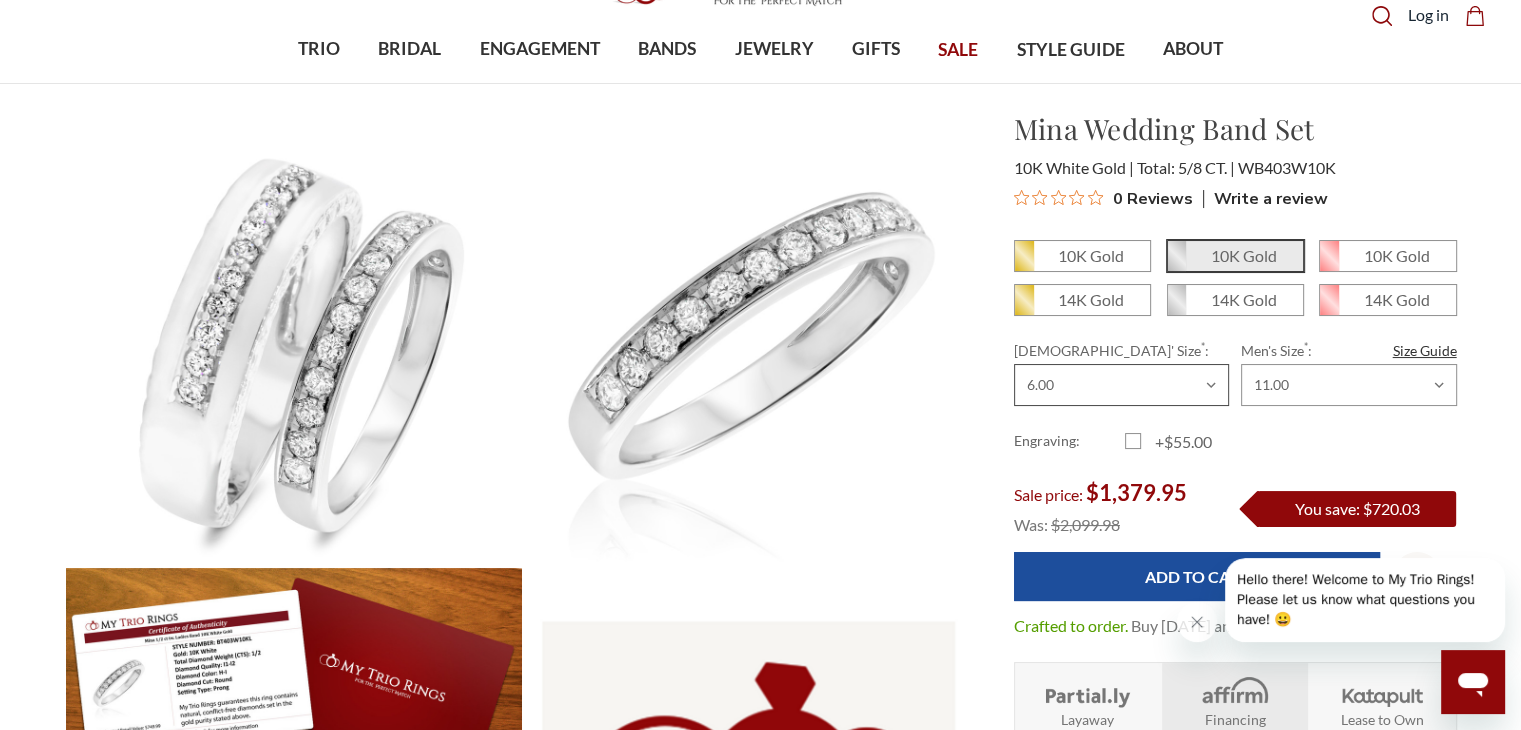 click on "Choose Size
3.00
3.25
3.50
3.75
4.00
4.25
4.50
4.75
5.00
5.25
5.50
5.75
6.00
6.25
6.50
6.75
7.00
7.25
7.50
7.75
8.00
8.25
8.50
8.75
9.00
9.25
9.50
9.75
10.00
10.25
10.50
10.75
11.00
11.25
11.50
11.75
12.00
12.25
12.50
12.75
13.00" at bounding box center [1121, 385] 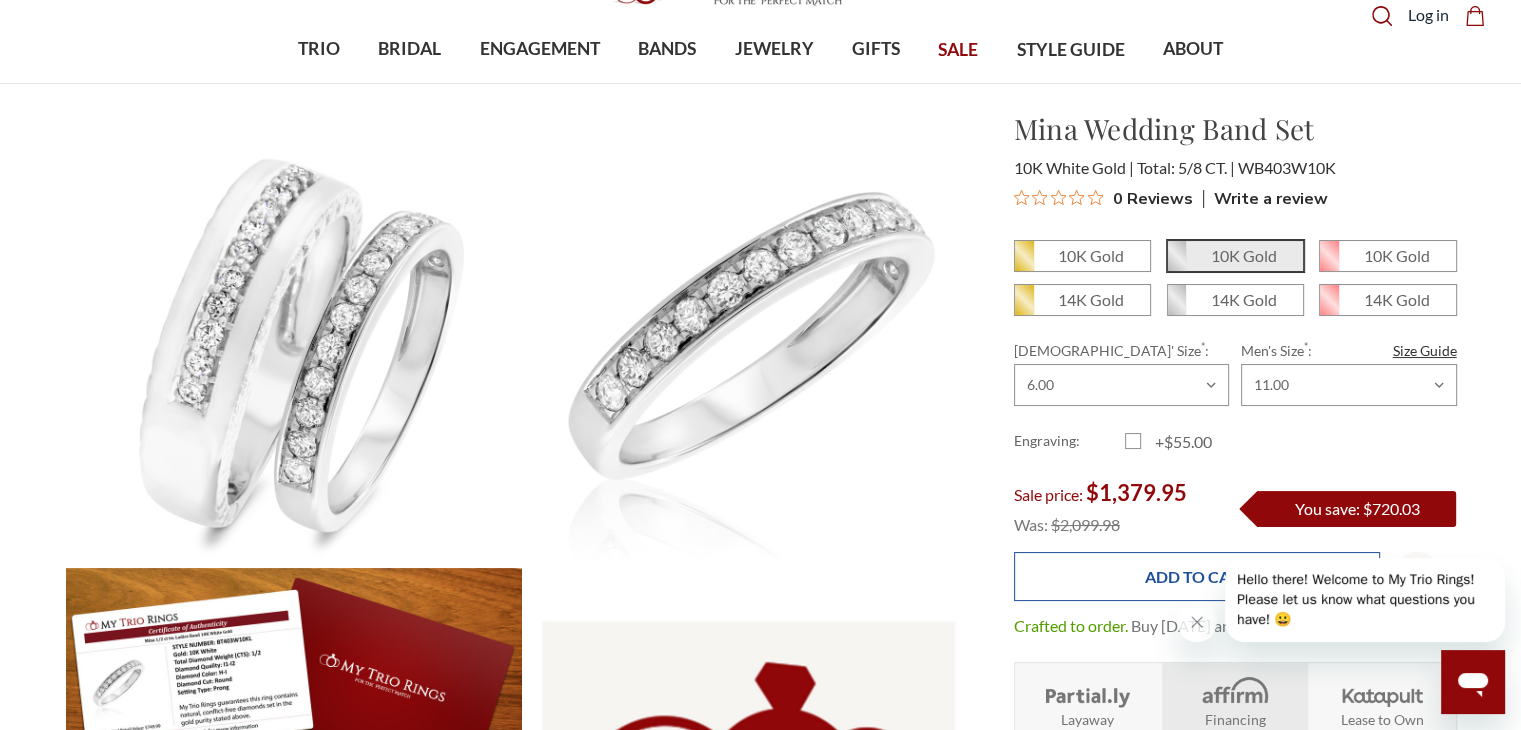 click on "Add to Cart" at bounding box center [1197, 576] 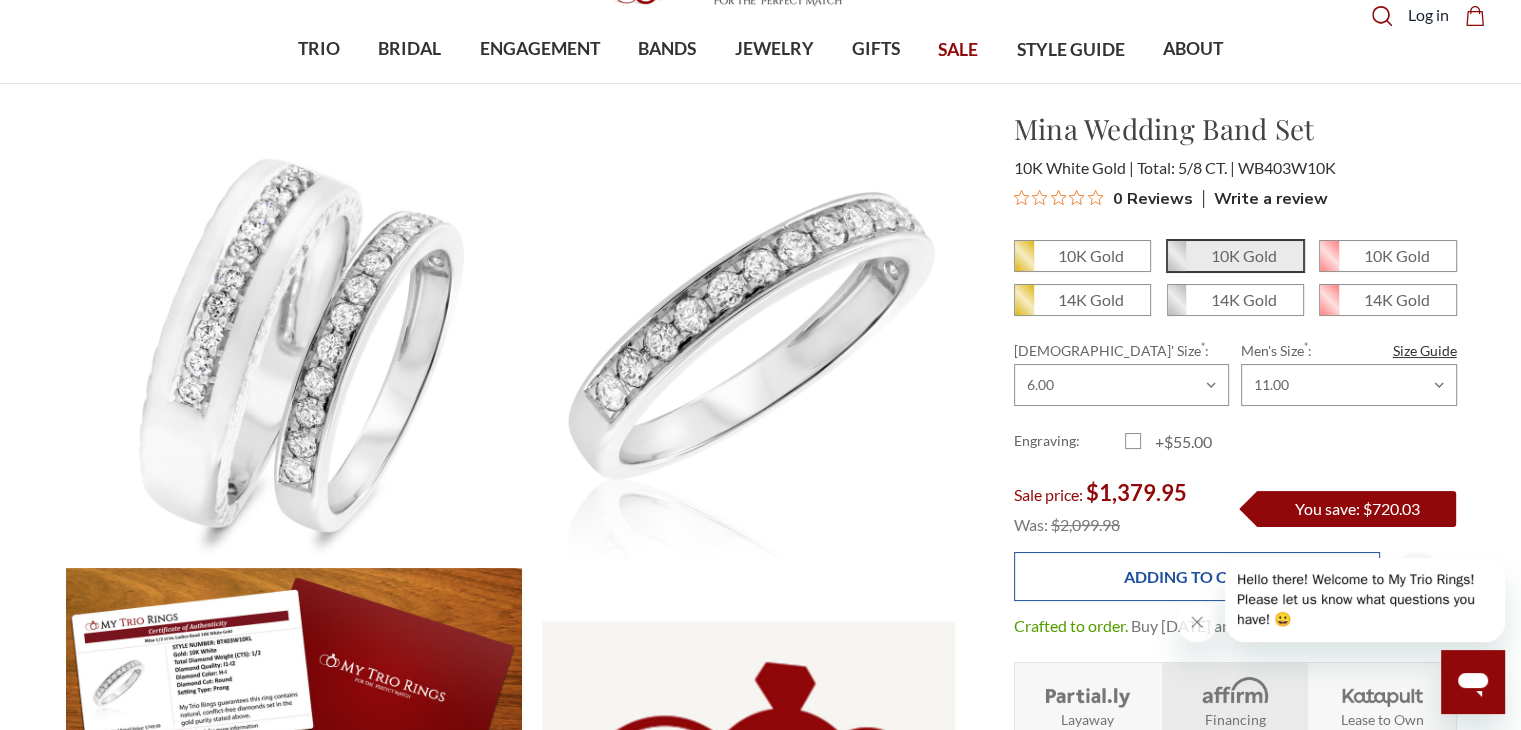 type on "Add to Cart" 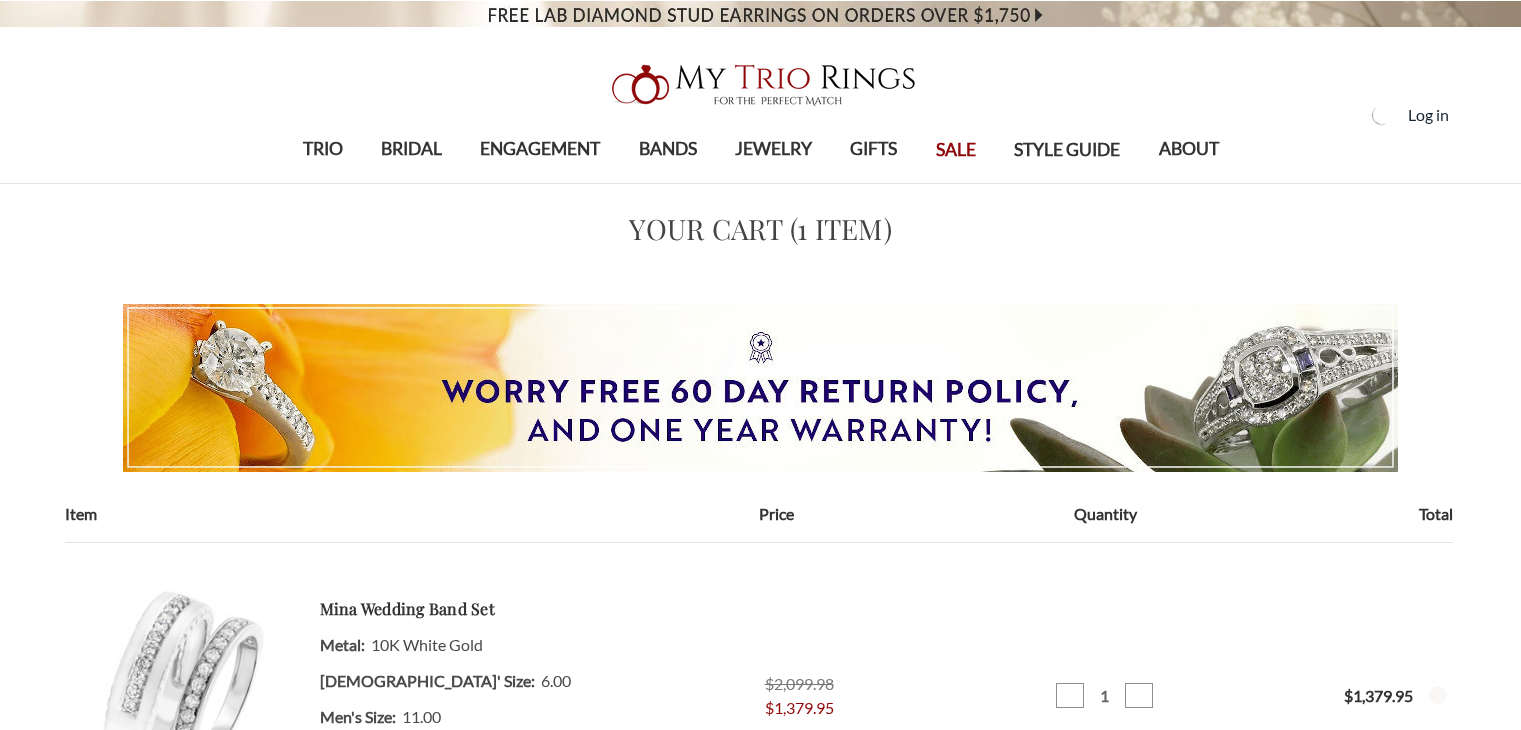 scroll, scrollTop: 0, scrollLeft: 0, axis: both 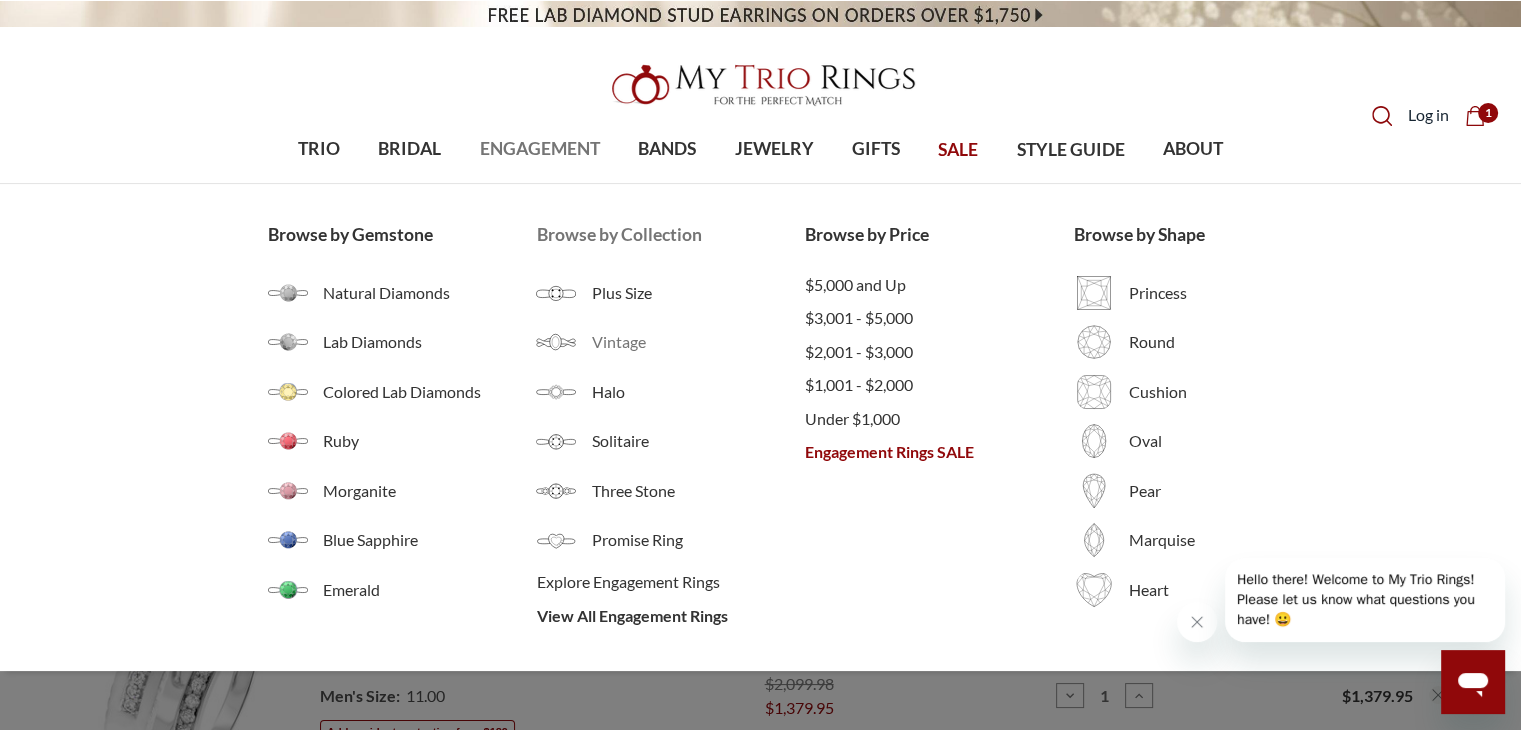 click at bounding box center [556, 342] 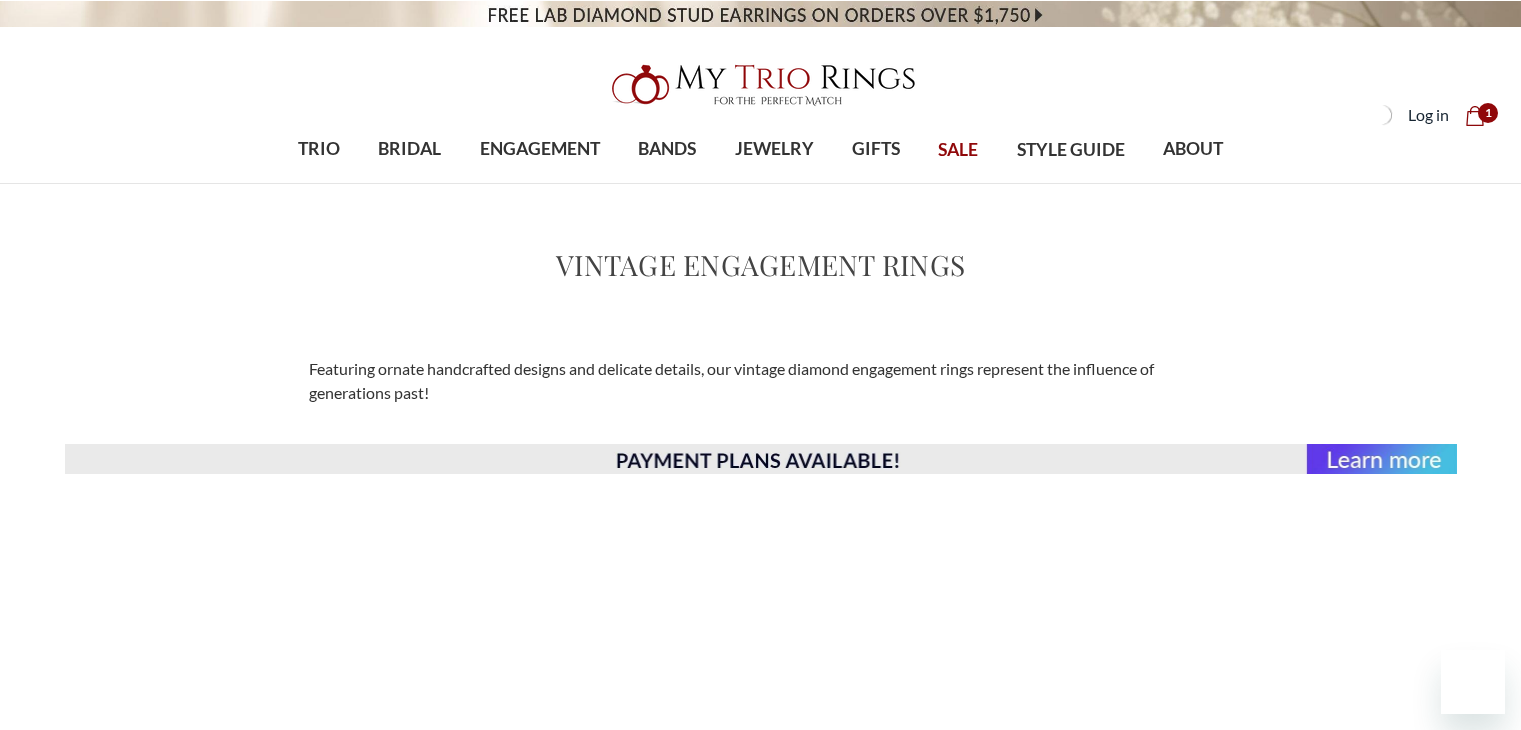 scroll, scrollTop: 0, scrollLeft: 0, axis: both 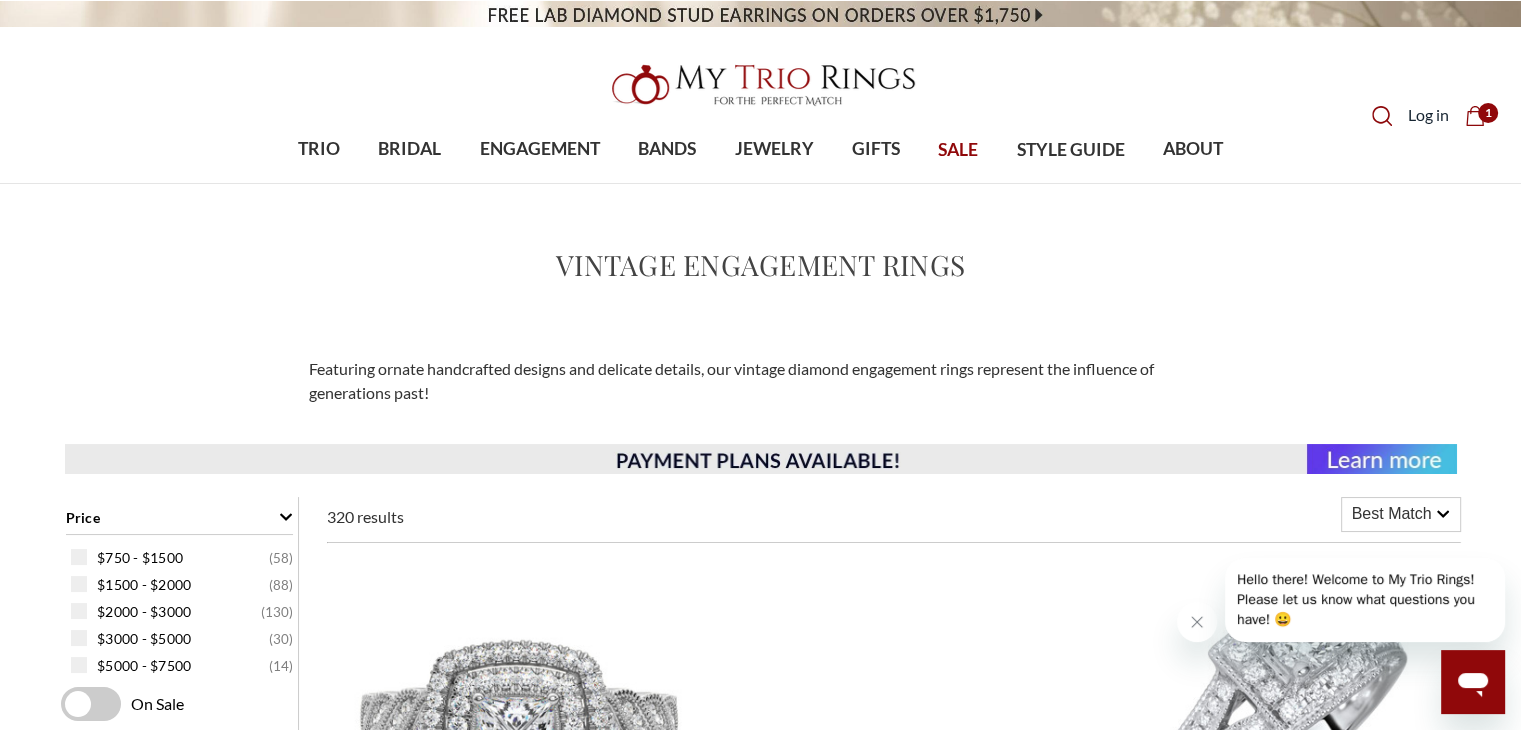 click on "SALE" at bounding box center [958, 150] 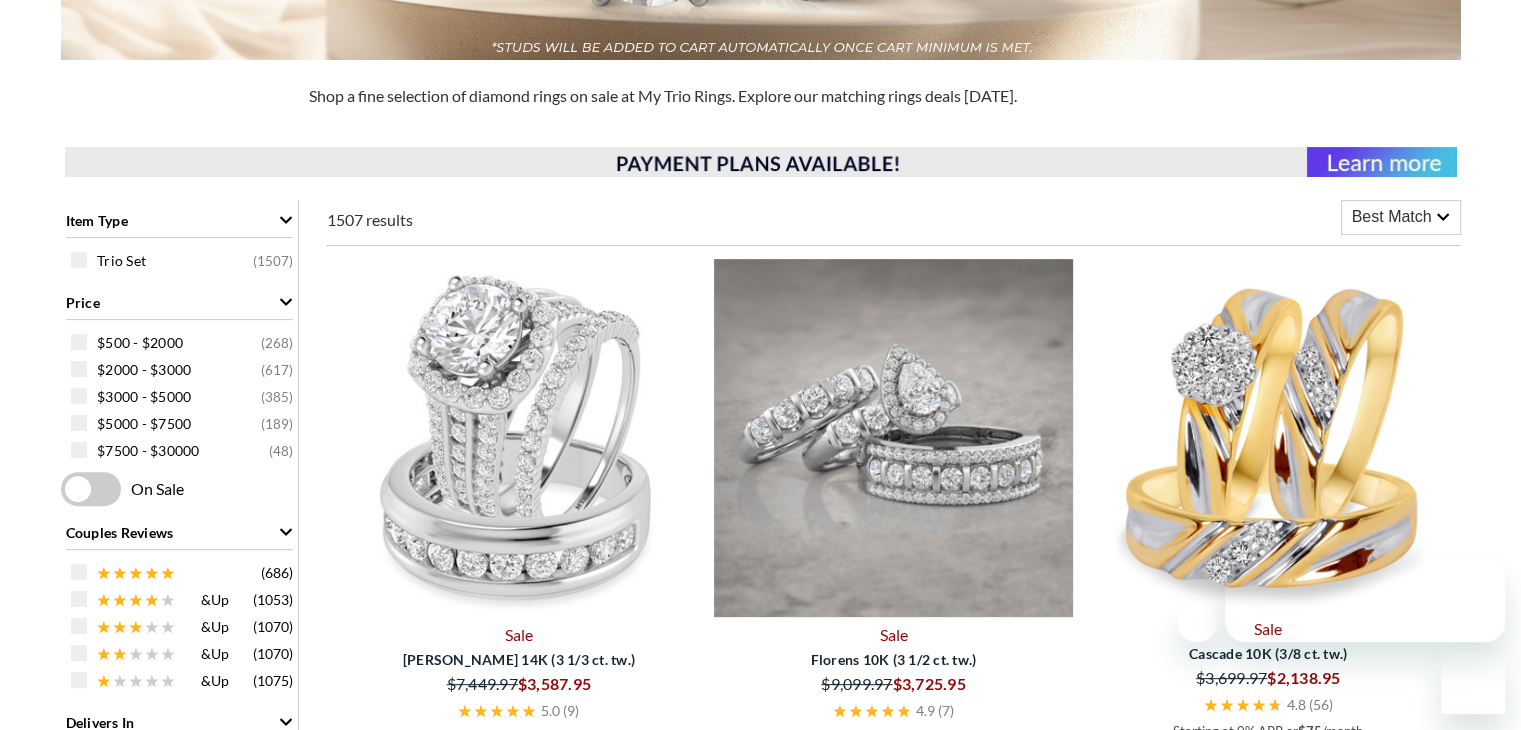 scroll, scrollTop: 700, scrollLeft: 0, axis: vertical 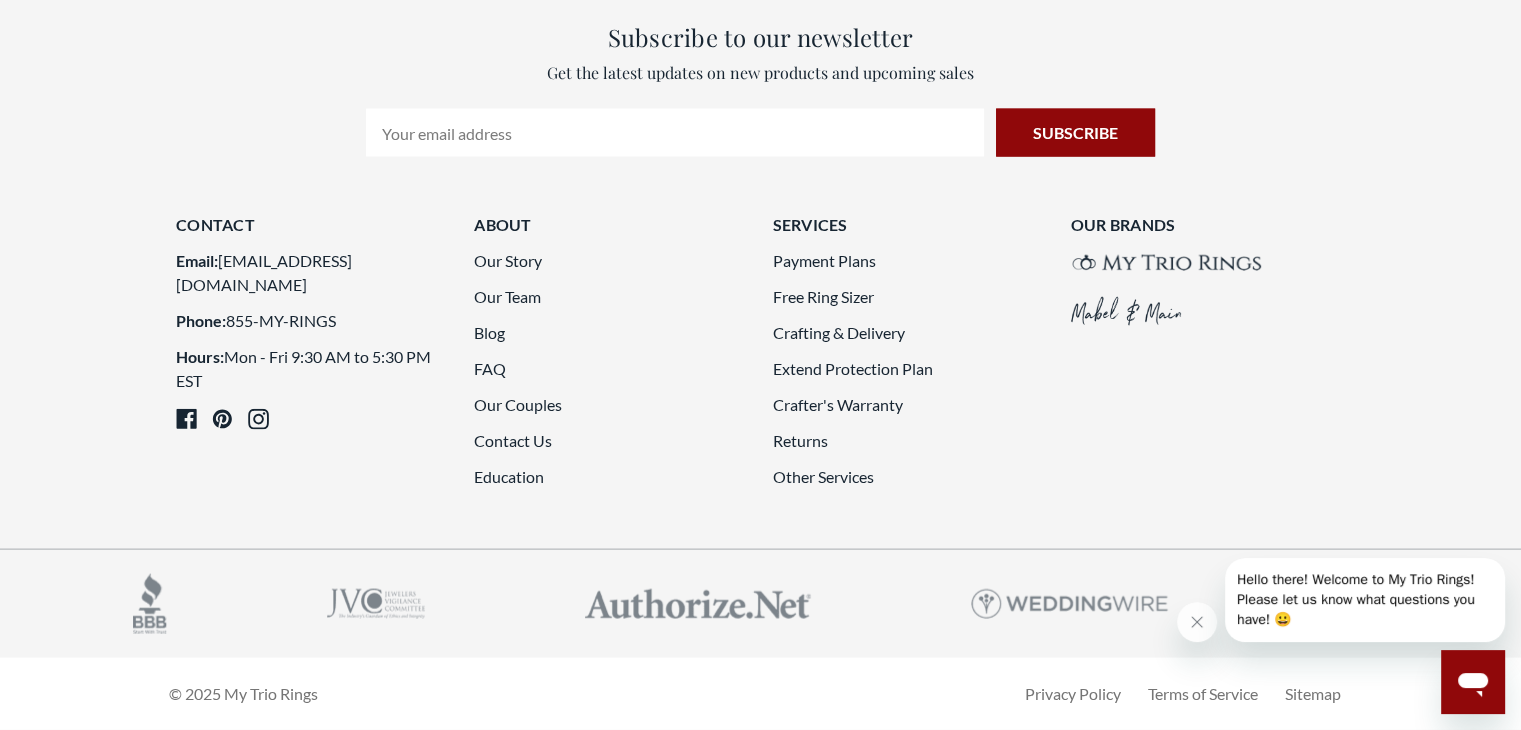 click on "2" 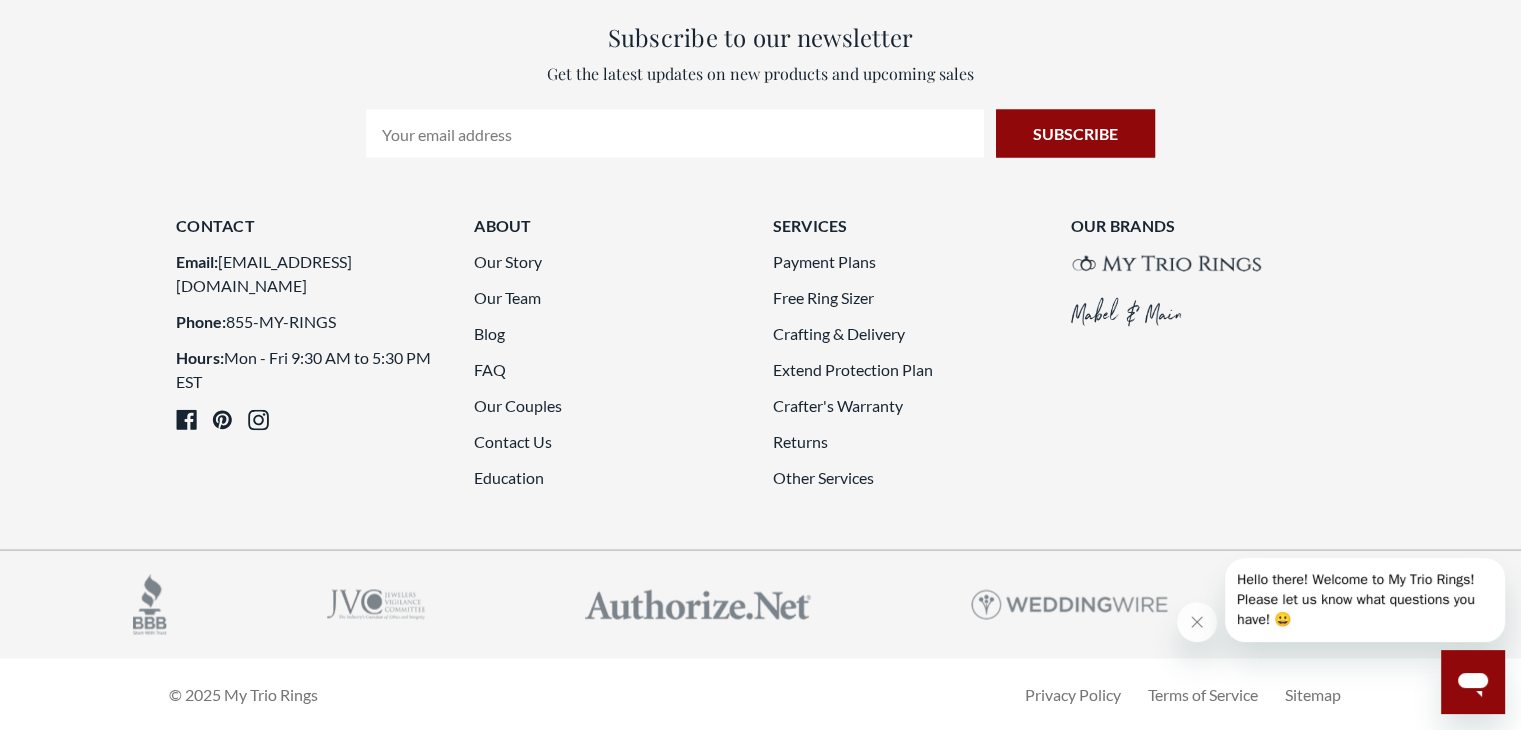 scroll, scrollTop: 5576, scrollLeft: 0, axis: vertical 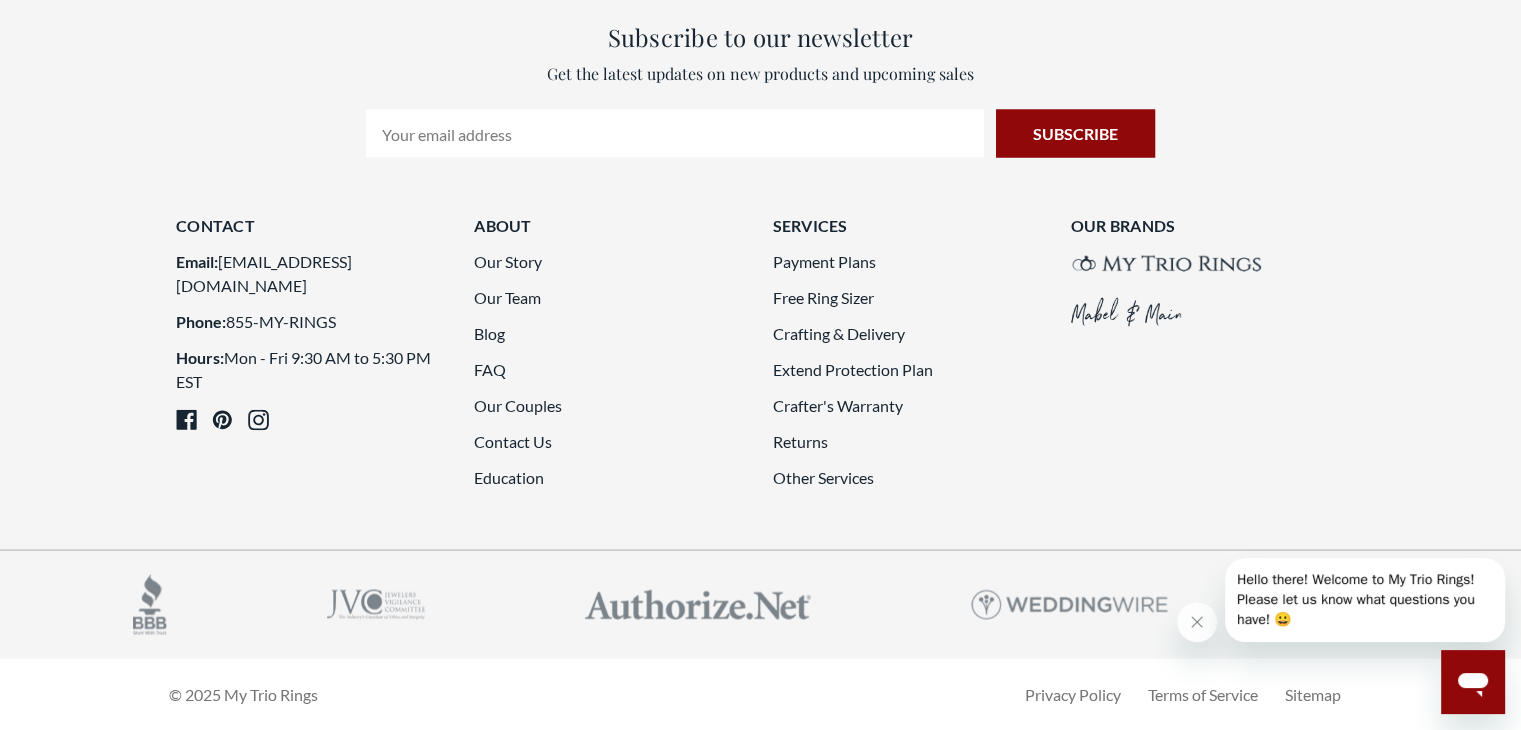 click on "3" 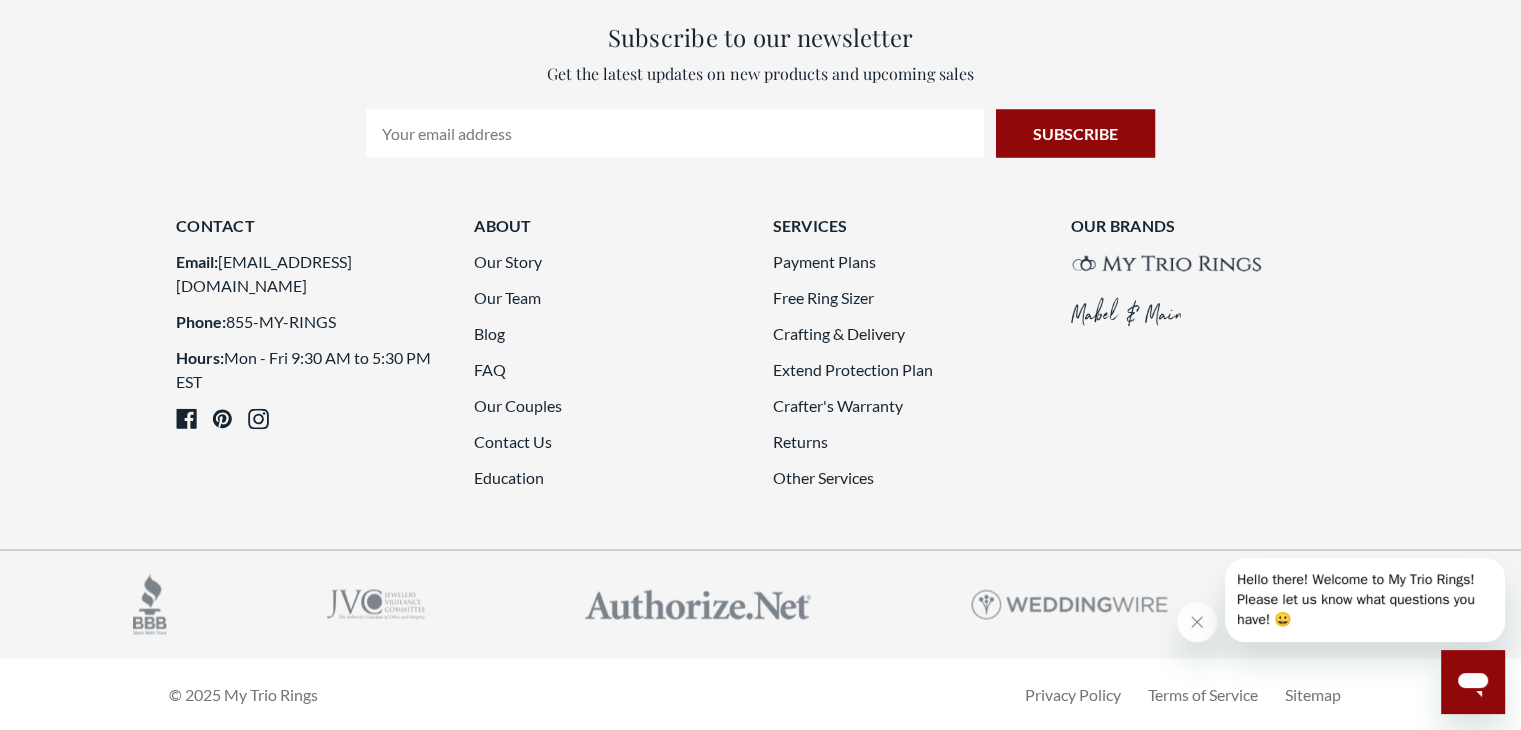 scroll, scrollTop: 5476, scrollLeft: 0, axis: vertical 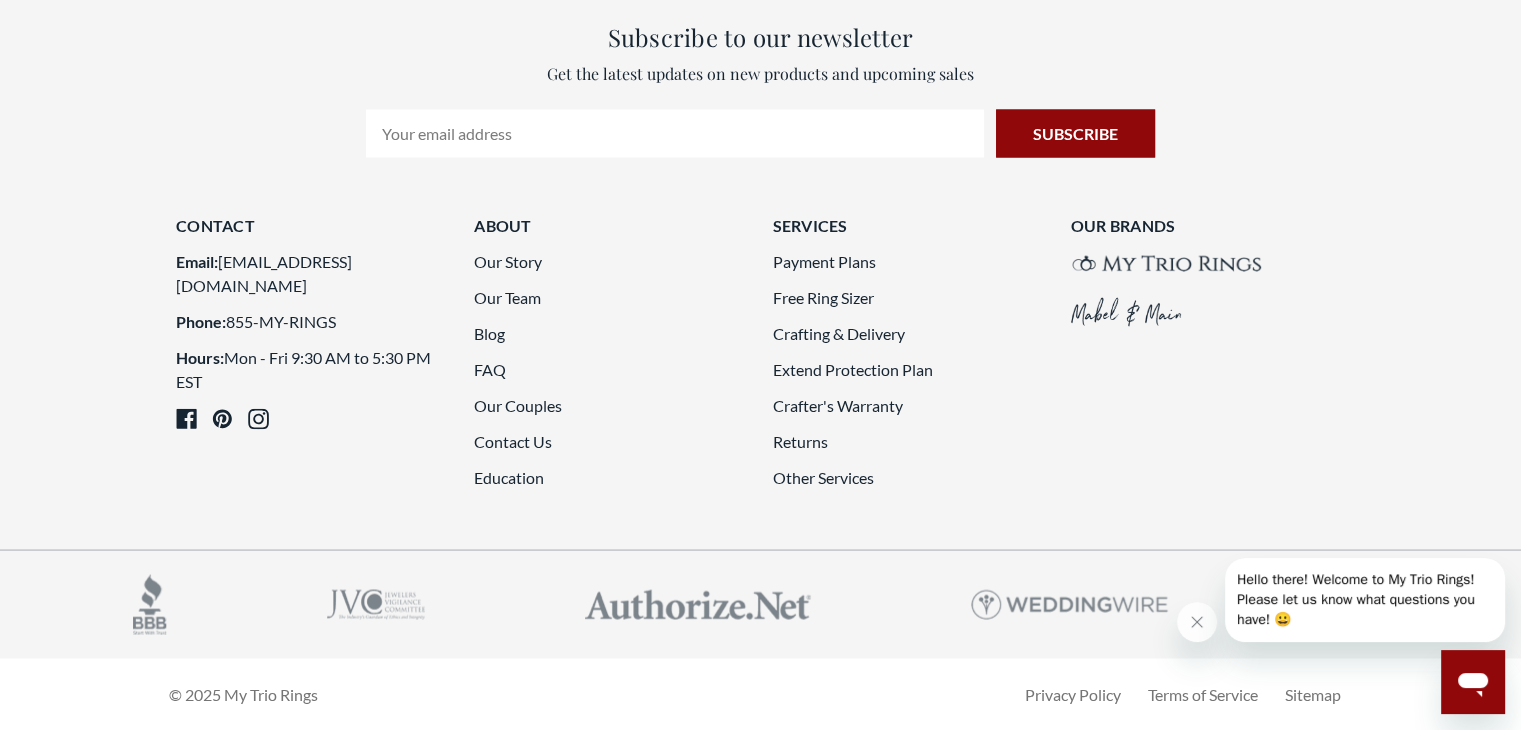 click on "4" 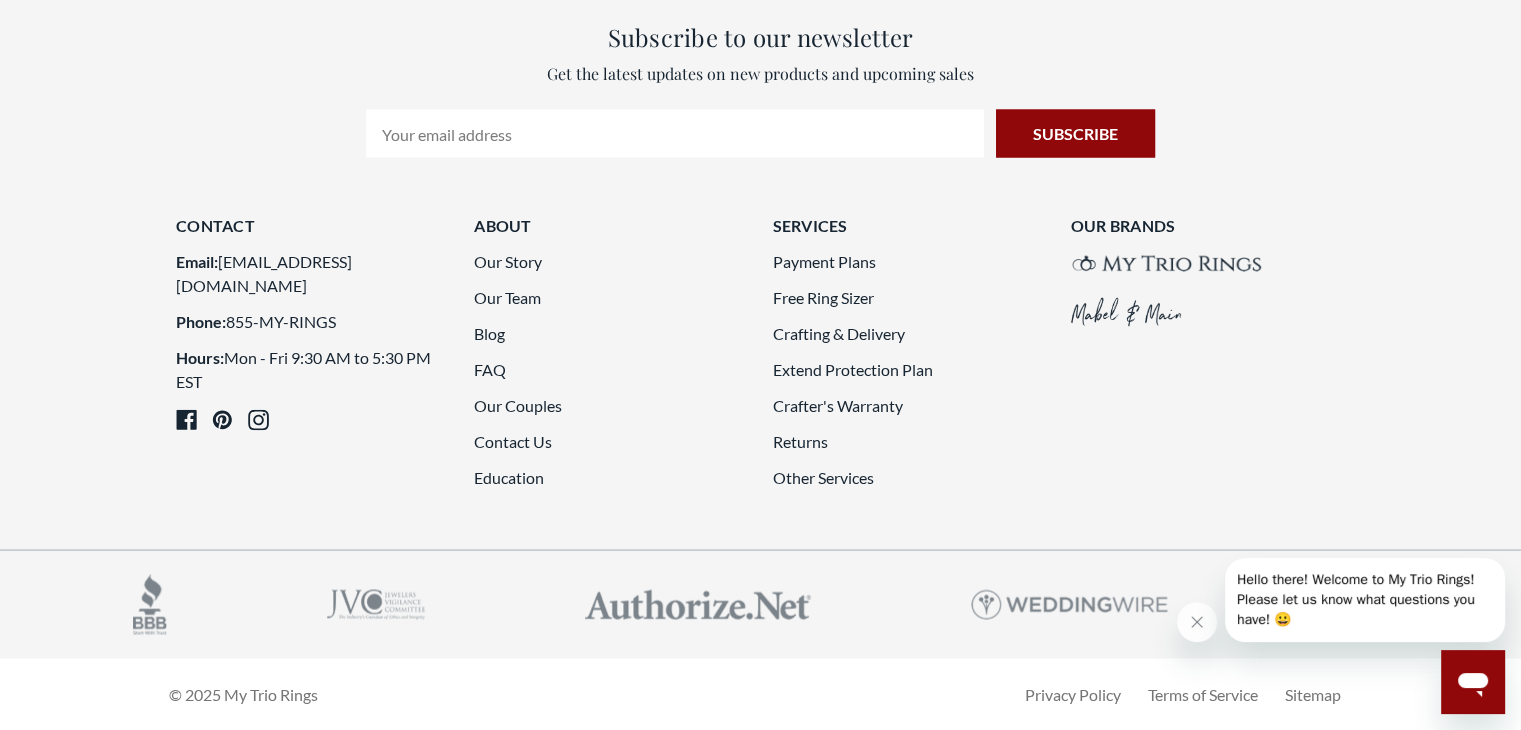 scroll, scrollTop: 5576, scrollLeft: 0, axis: vertical 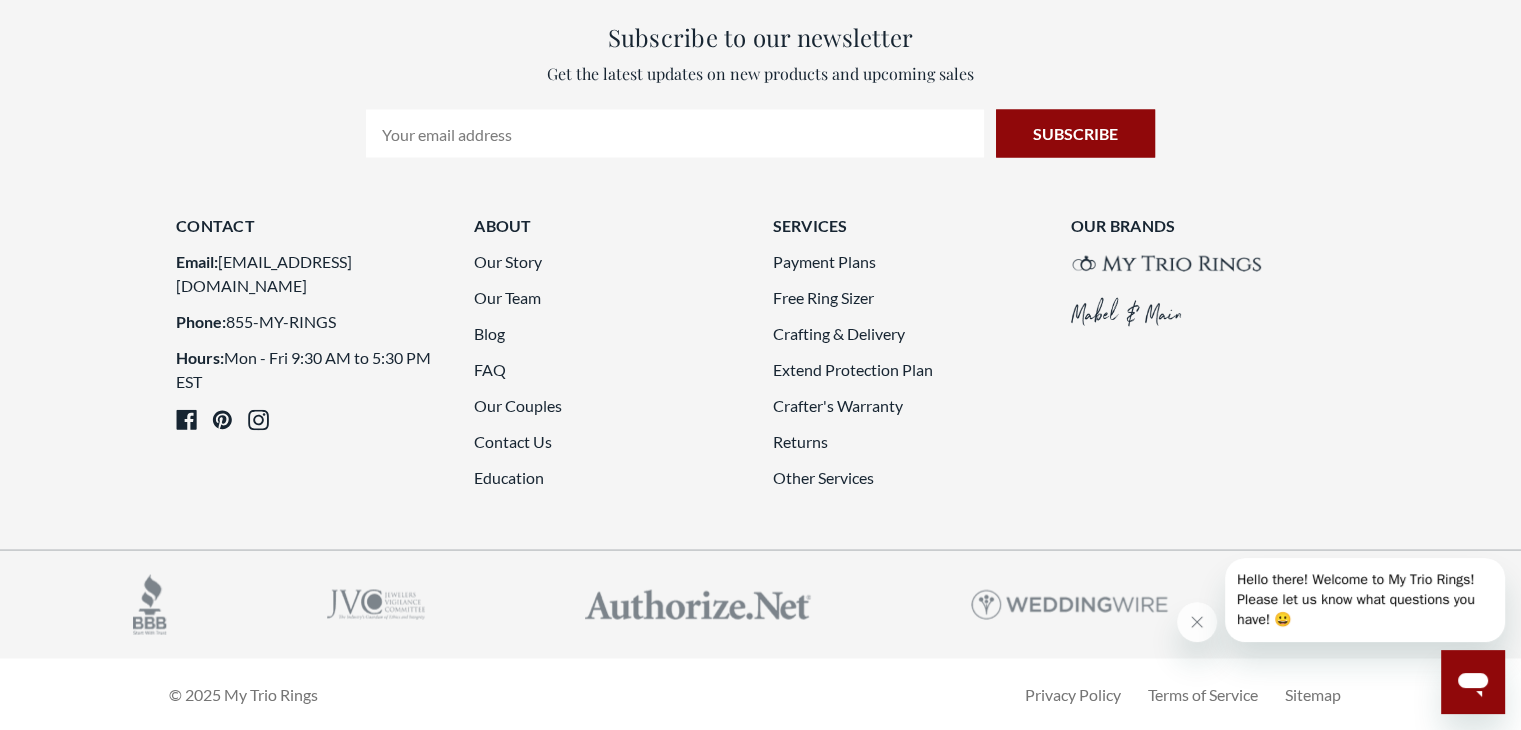 click on "5" 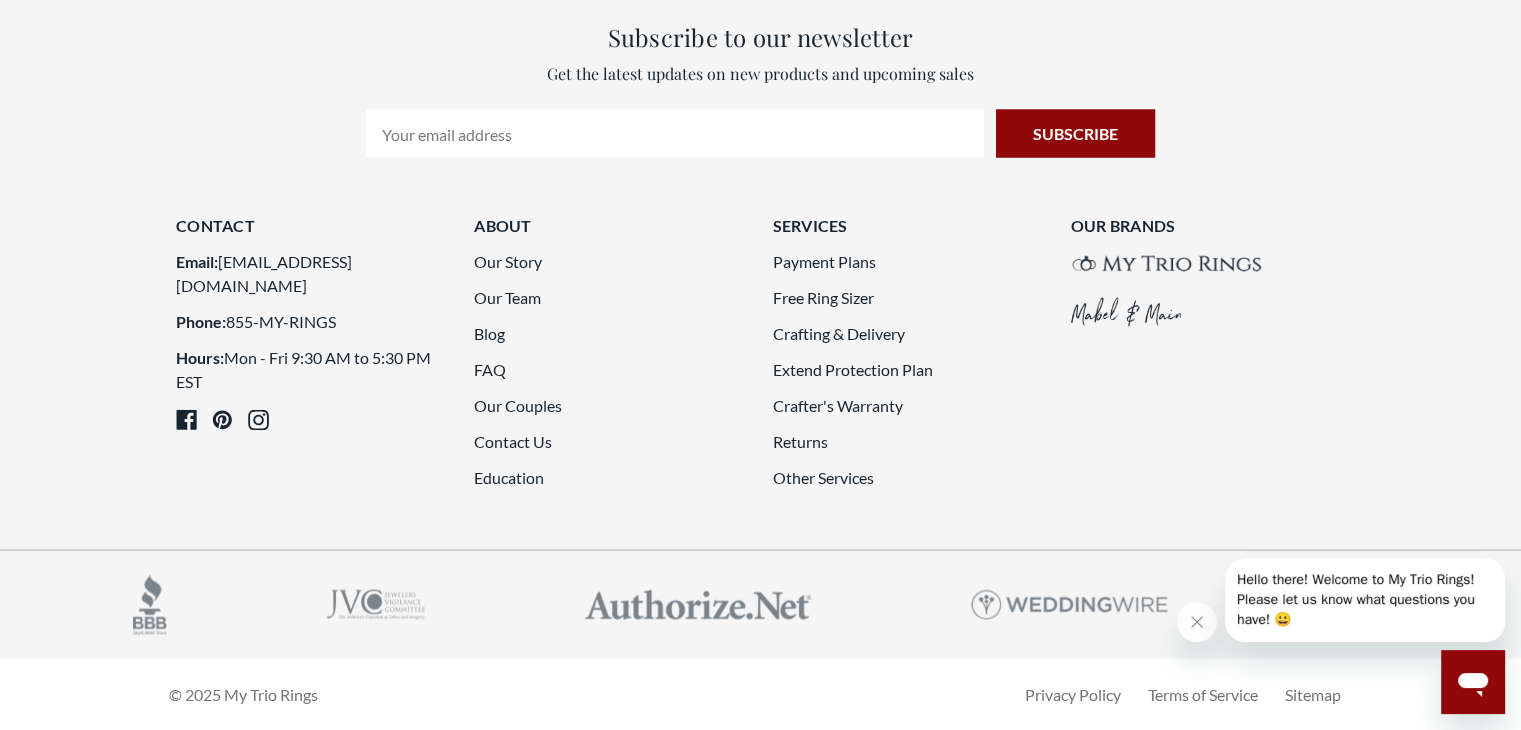 scroll, scrollTop: 5376, scrollLeft: 0, axis: vertical 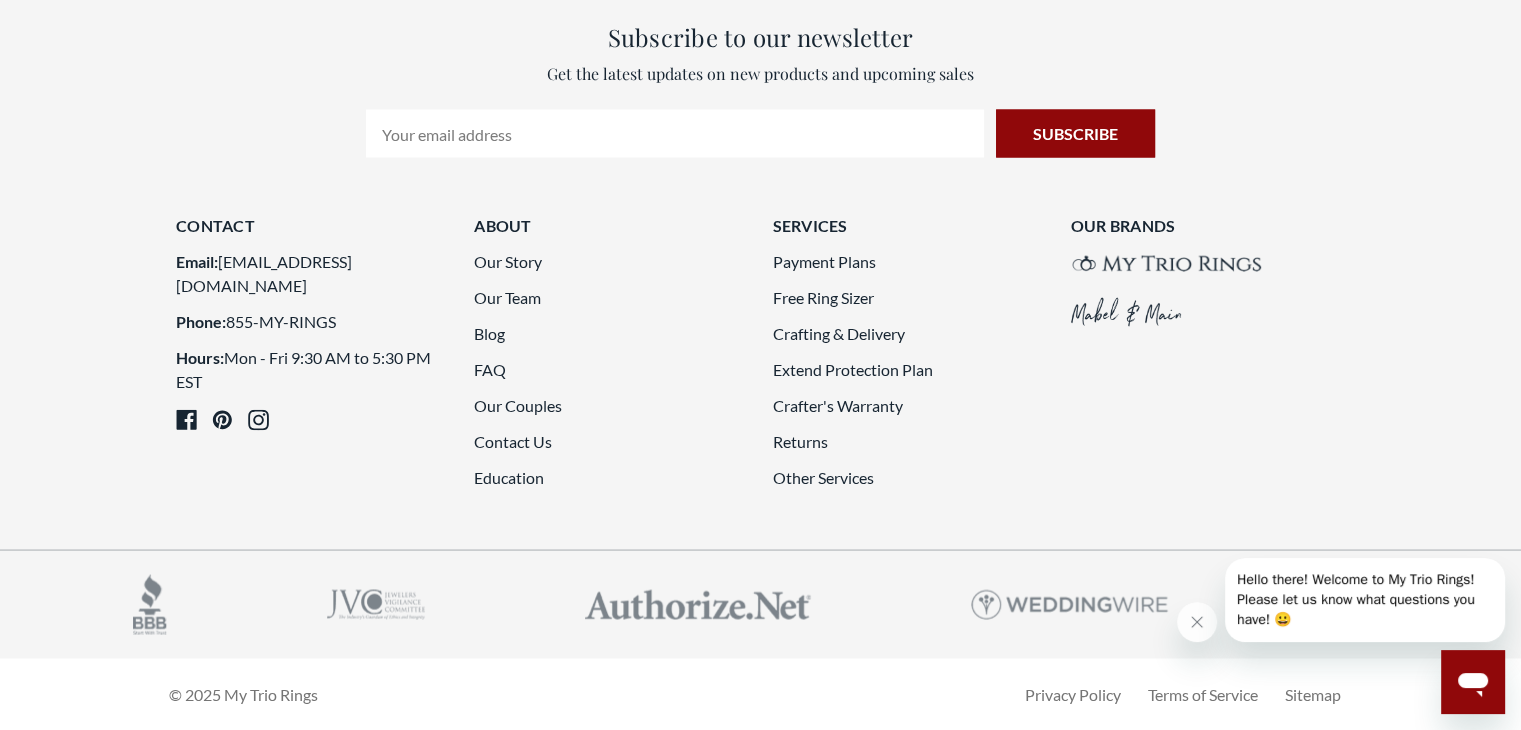 click on "6" 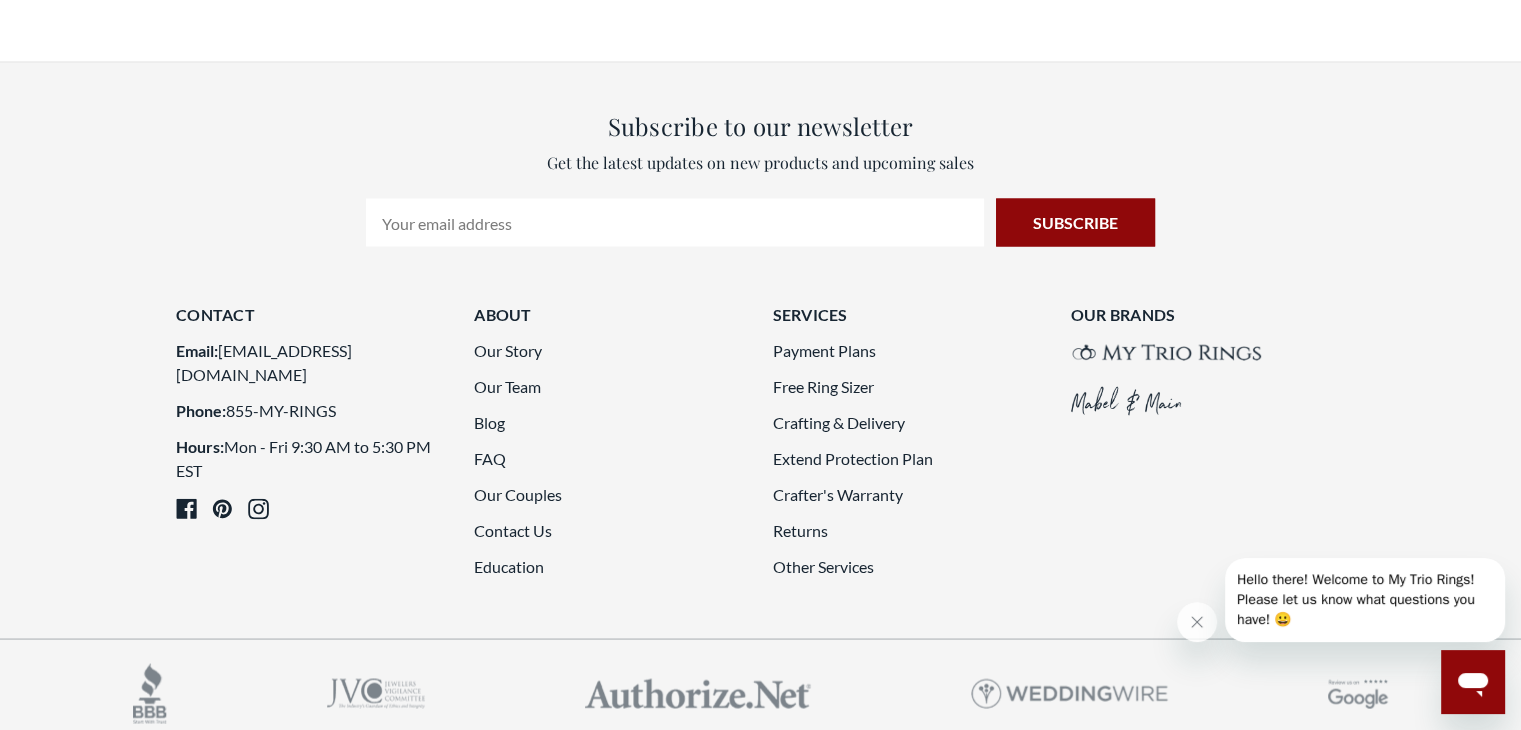 scroll, scrollTop: 3676, scrollLeft: 0, axis: vertical 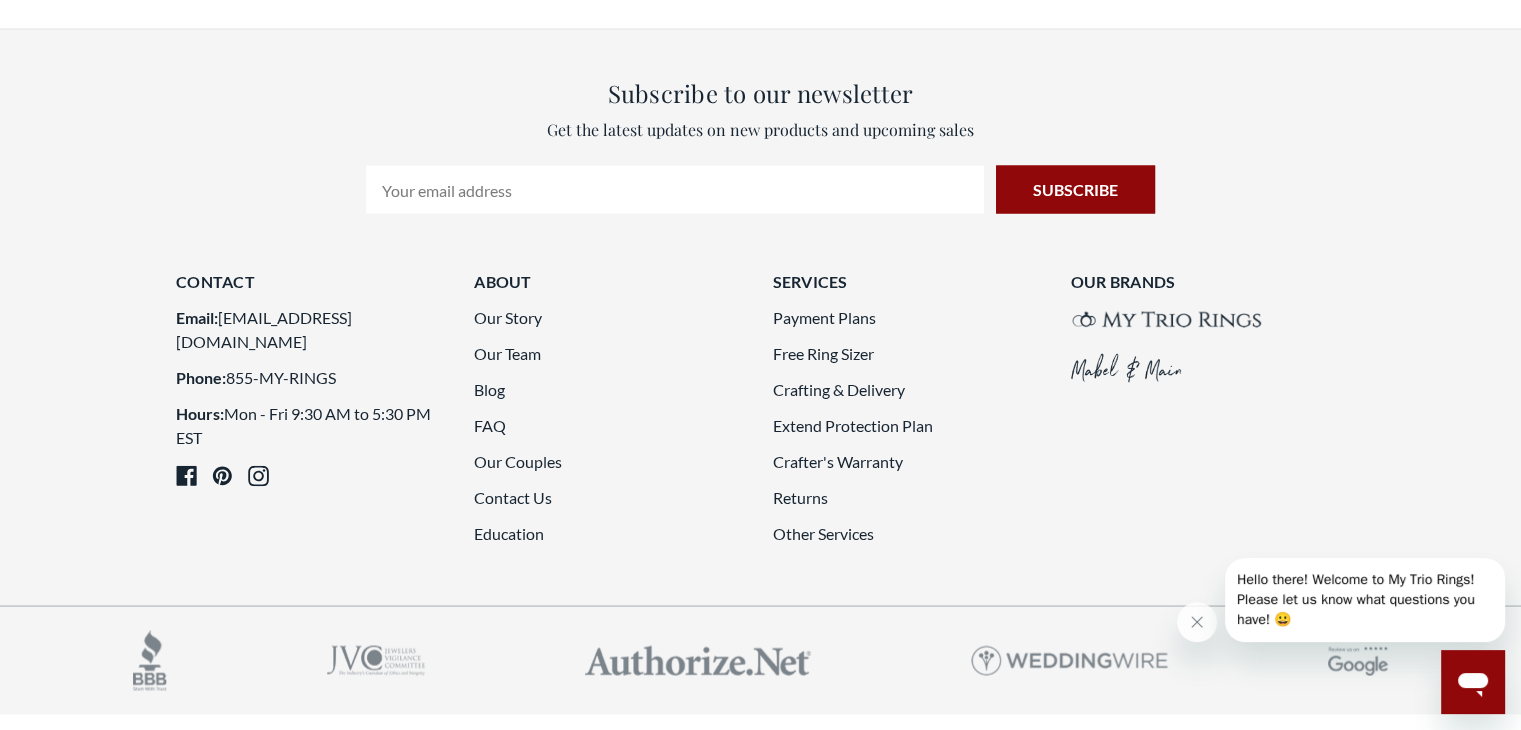 click at bounding box center [893, -629] 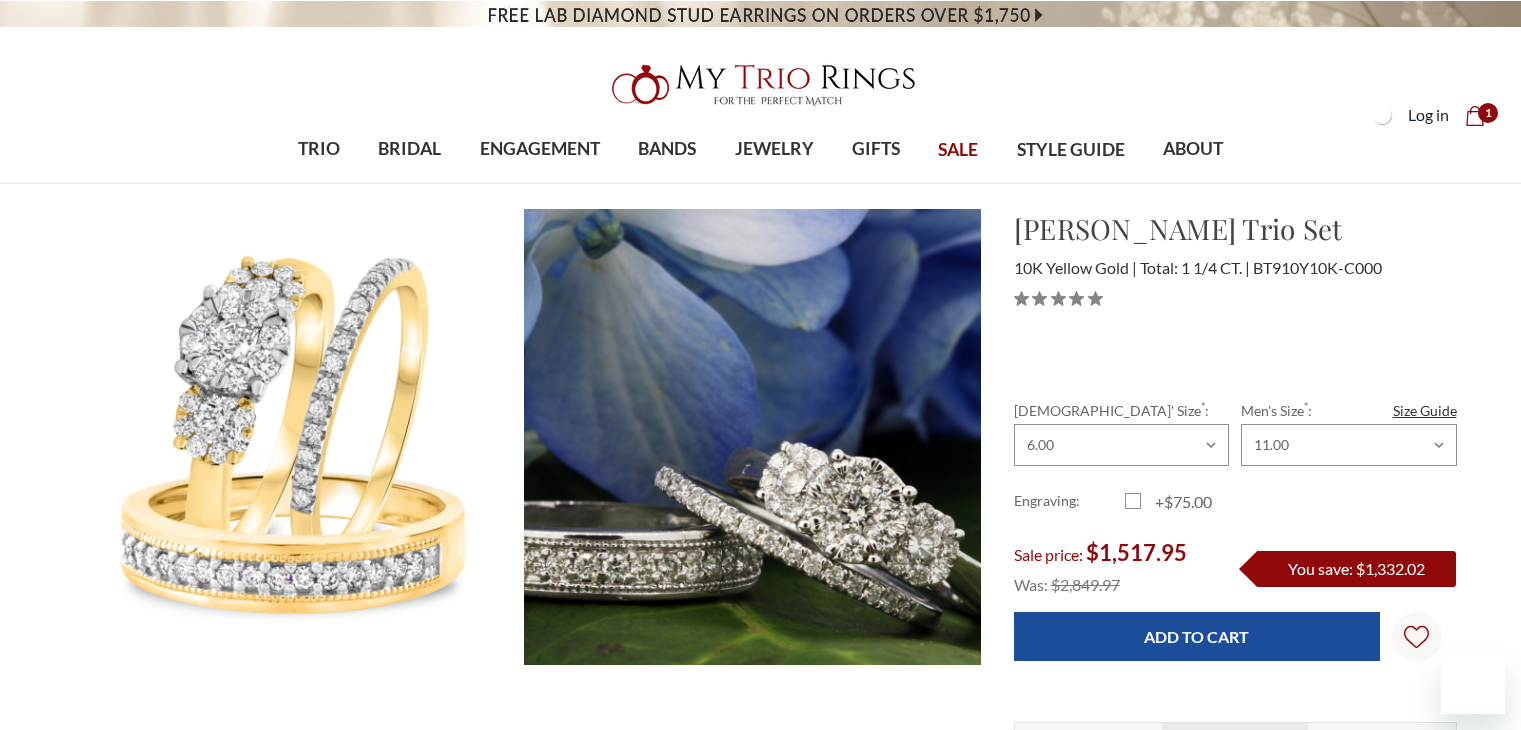 scroll, scrollTop: 0, scrollLeft: 0, axis: both 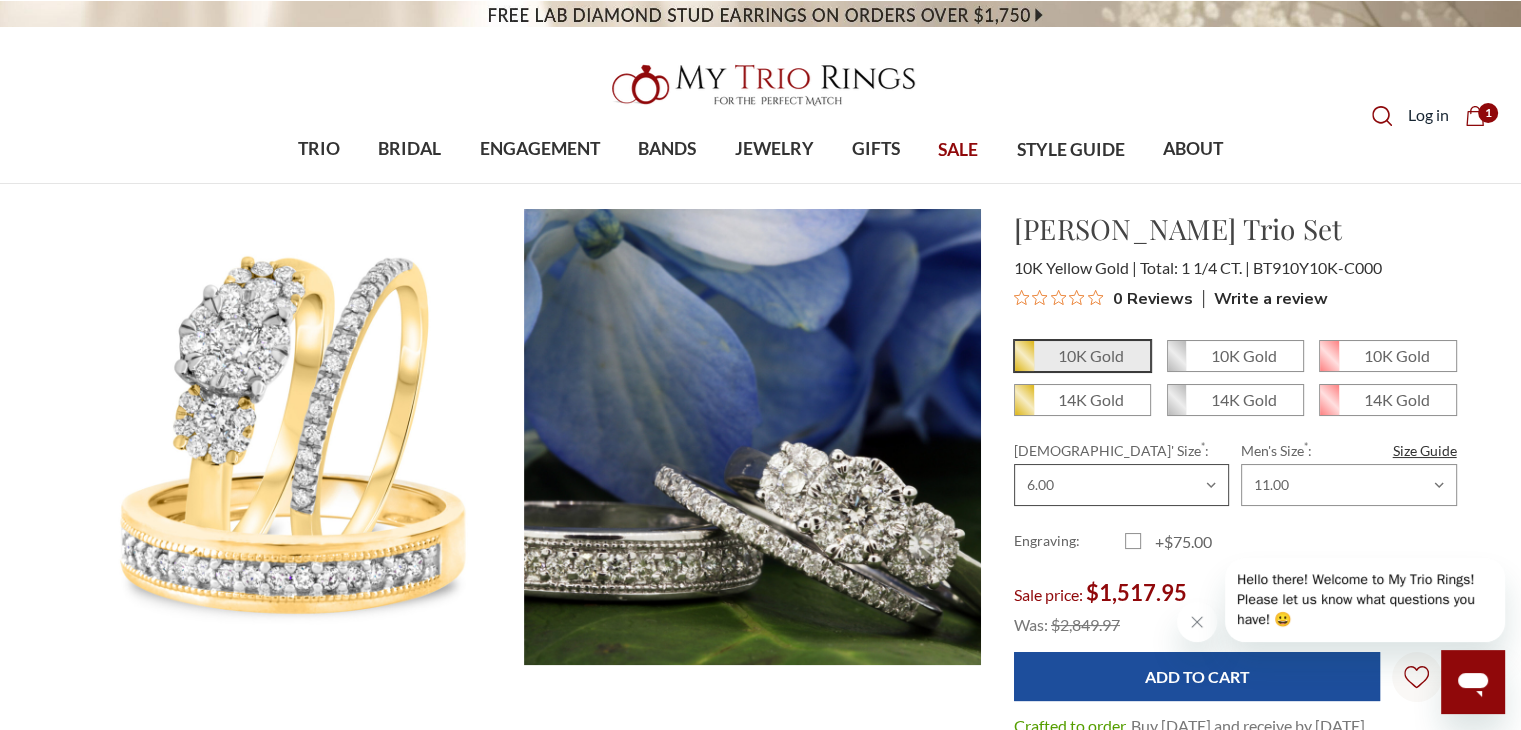 click on "Choose Size
3.00
3.25
3.50
3.75
4.00
4.25
4.50
4.75
5.00
5.25
5.50
5.75
6.00
6.25
6.50
6.75
7.00
7.25
7.50
7.75
8.00
8.25
8.50
8.75
9.00
9.25
9.50
9.75
10.00
10.25
10.50
10.75
11.00
11.25
11.50
11.75
12.00
12.25
12.50
12.75
13.00" at bounding box center (1121, 485) 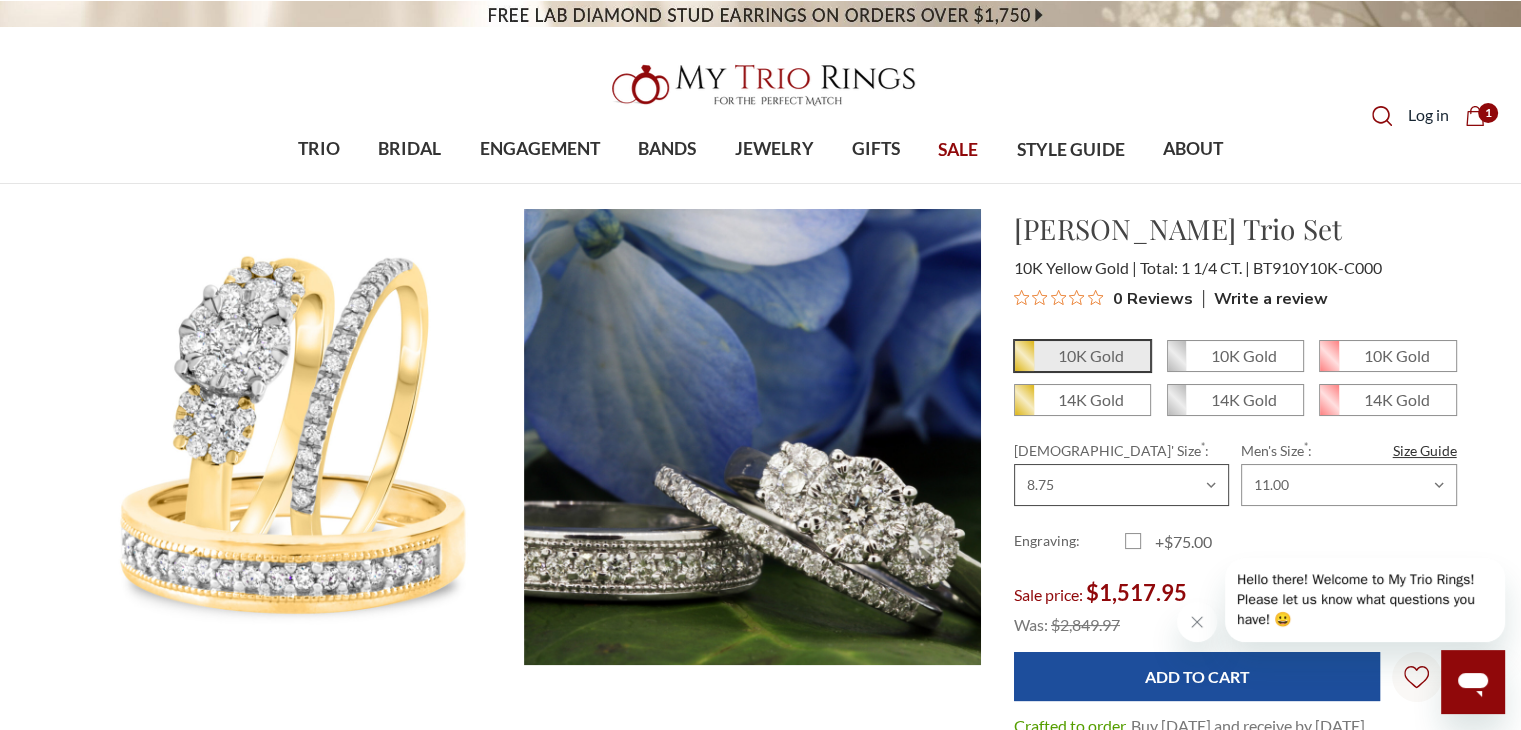 click on "Choose Size
3.00
3.25
3.50
3.75
4.00
4.25
4.50
4.75
5.00
5.25
5.50
5.75
6.00
6.25
6.50
6.75
7.00
7.25
7.50
7.75
8.00
8.25
8.50
8.75
9.00
9.25
9.50
9.75
10.00
10.25
10.50
10.75
11.00
11.25
11.50
11.75
12.00
12.25
12.50
12.75
13.00" at bounding box center [1121, 485] 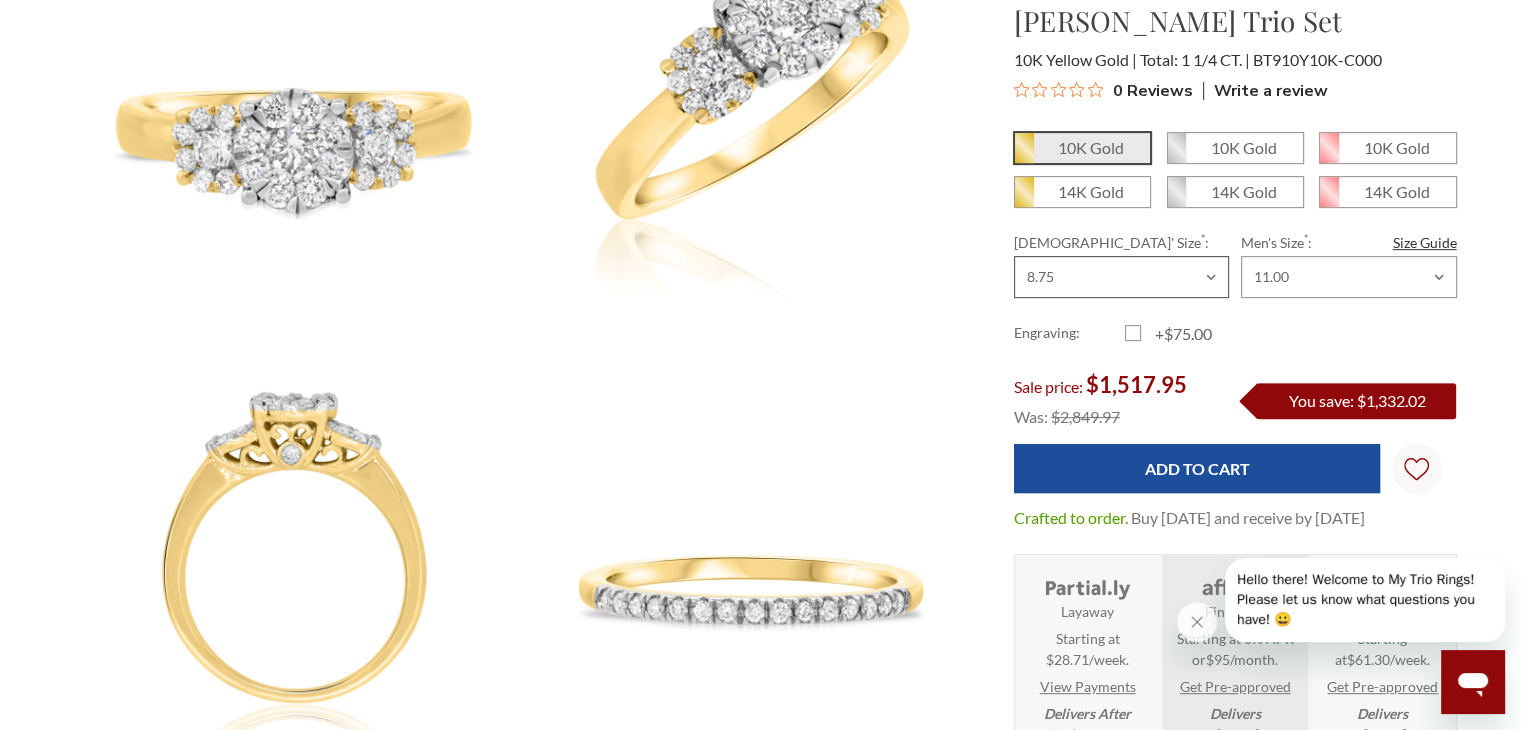 scroll, scrollTop: 800, scrollLeft: 0, axis: vertical 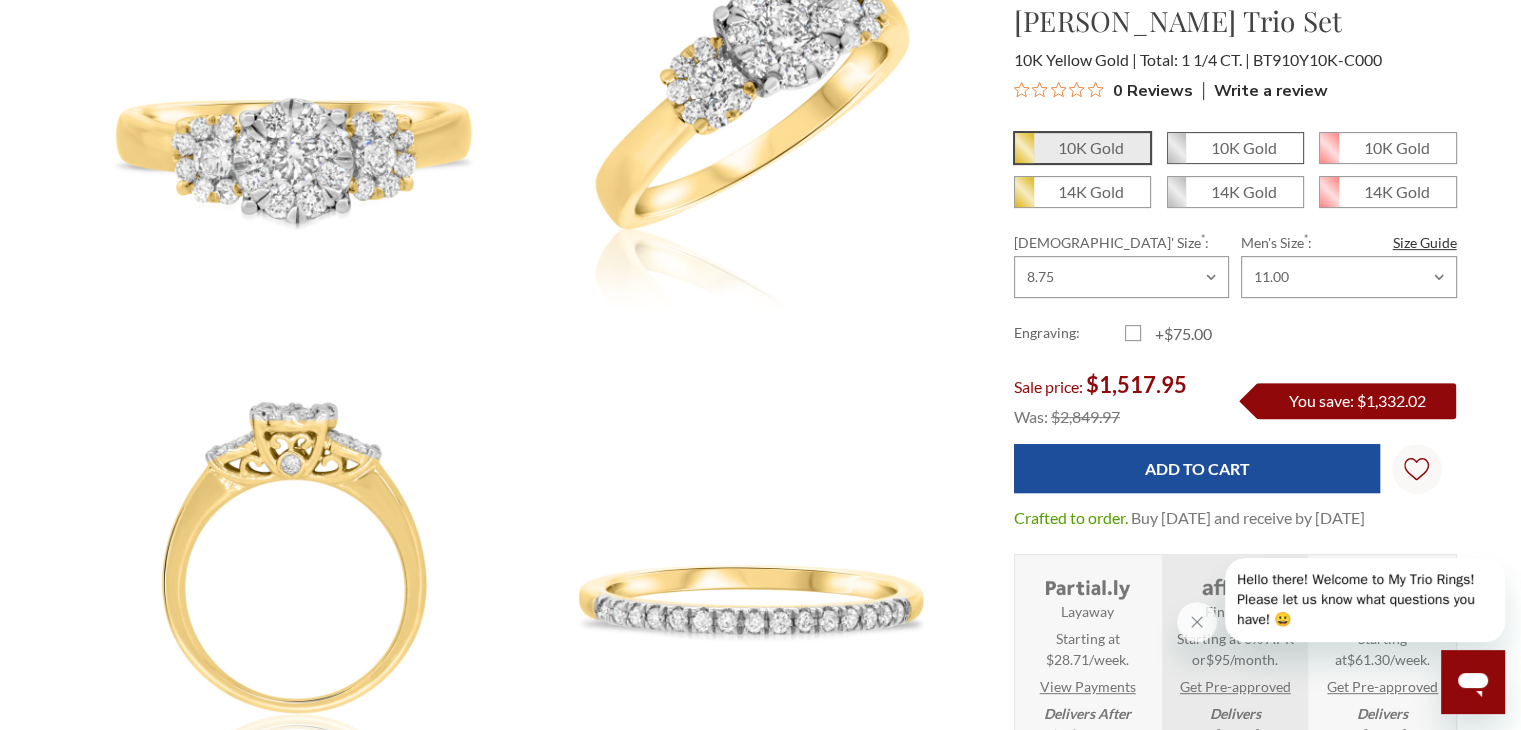 click on "10K  Gold" at bounding box center (1244, 147) 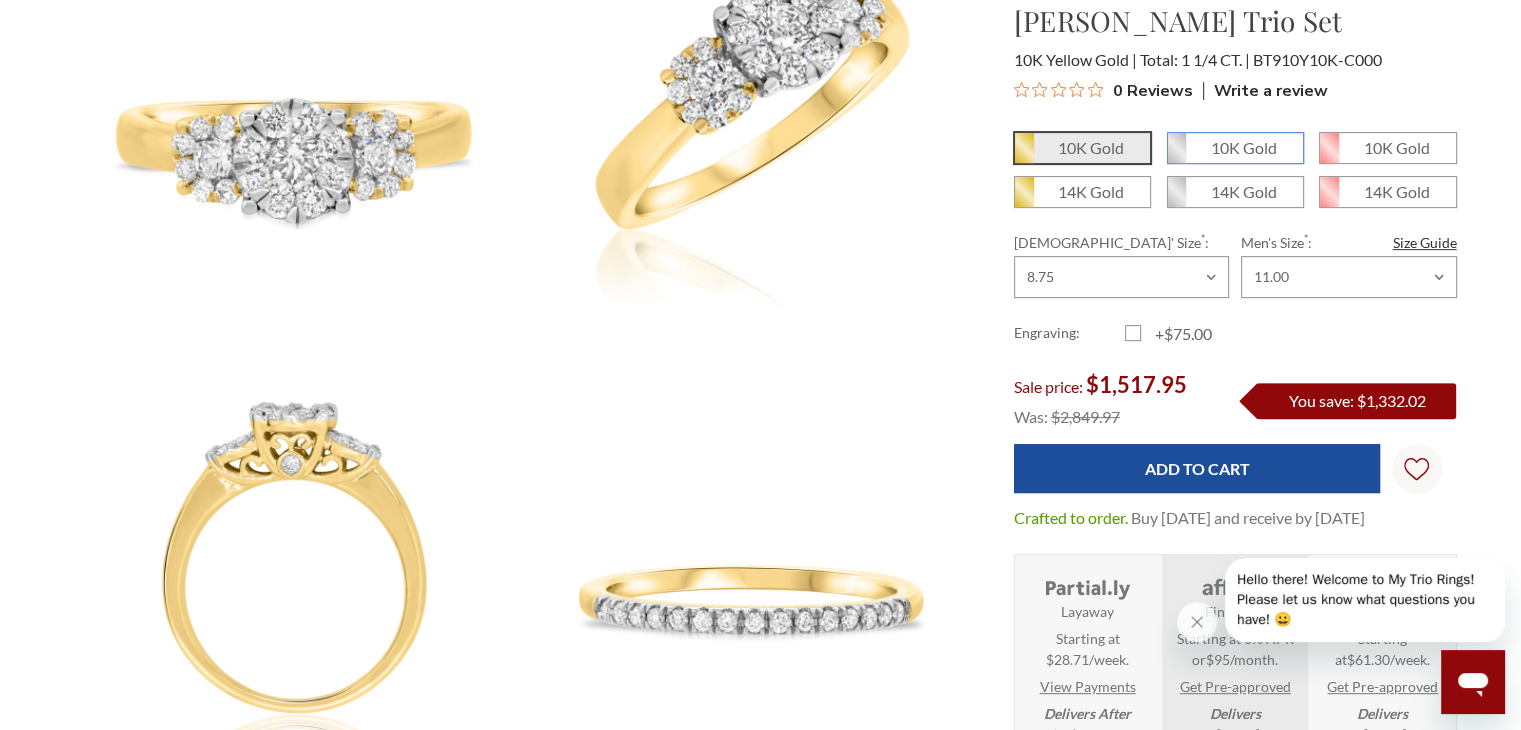 click on "10K  Gold" at bounding box center (1175, 155) 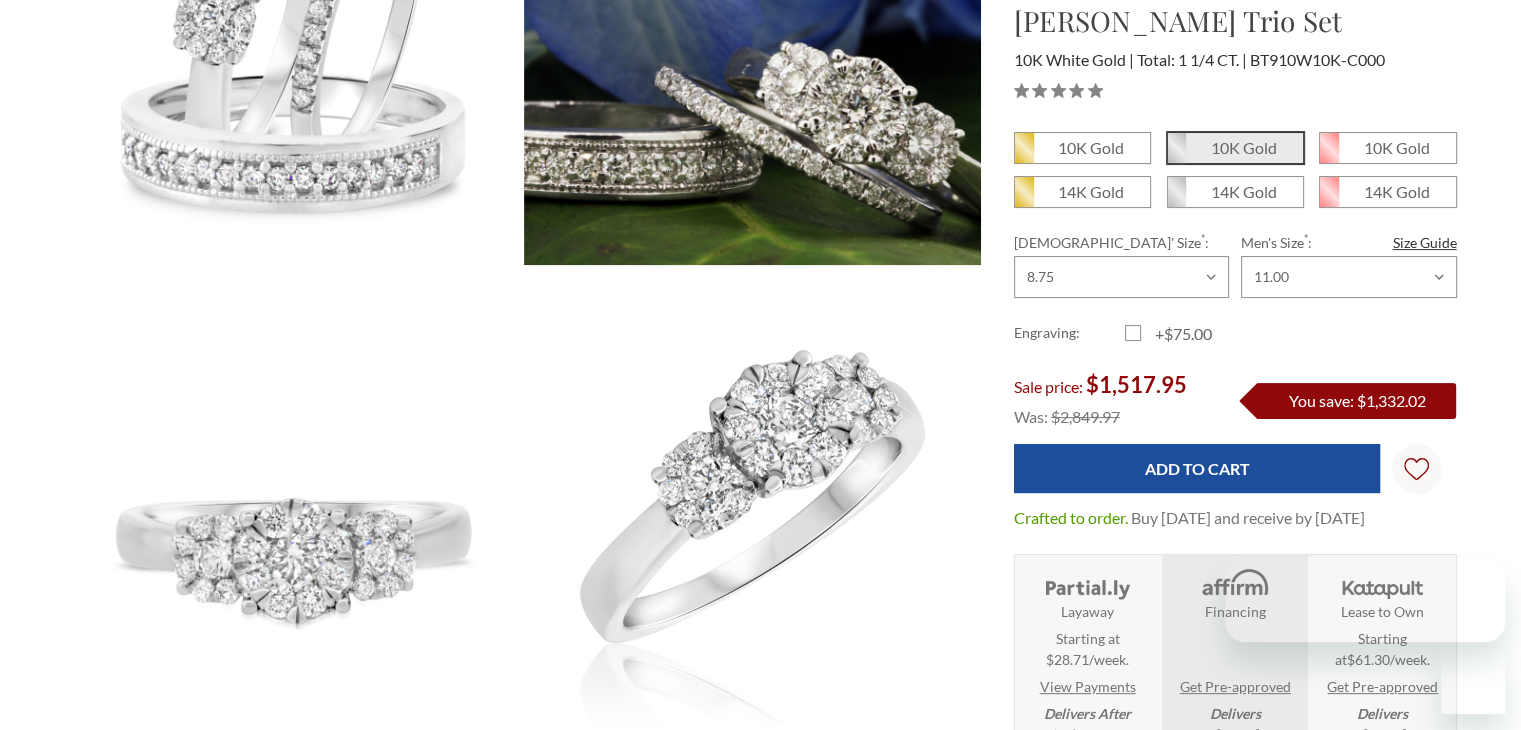 scroll, scrollTop: 400, scrollLeft: 0, axis: vertical 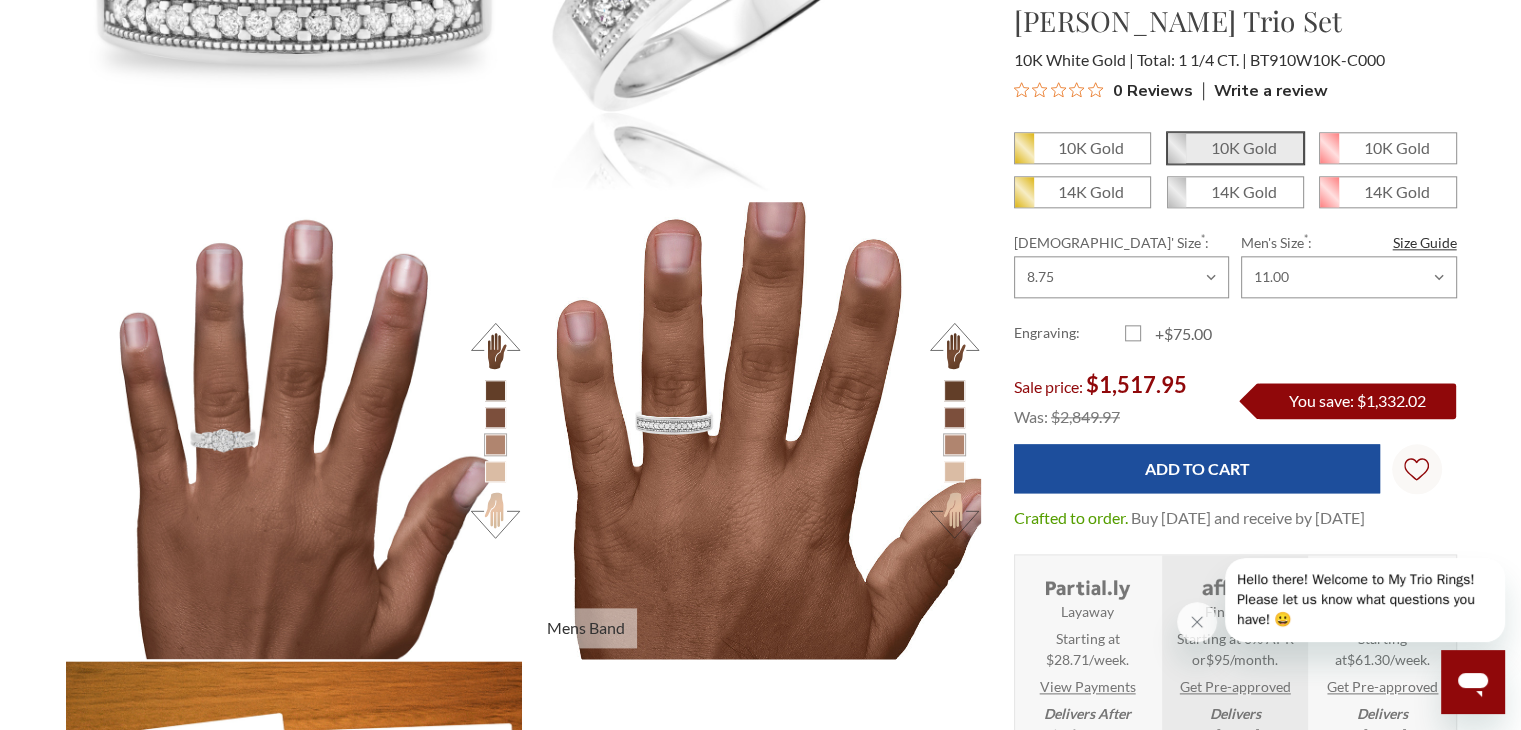 click at bounding box center [752, 430] 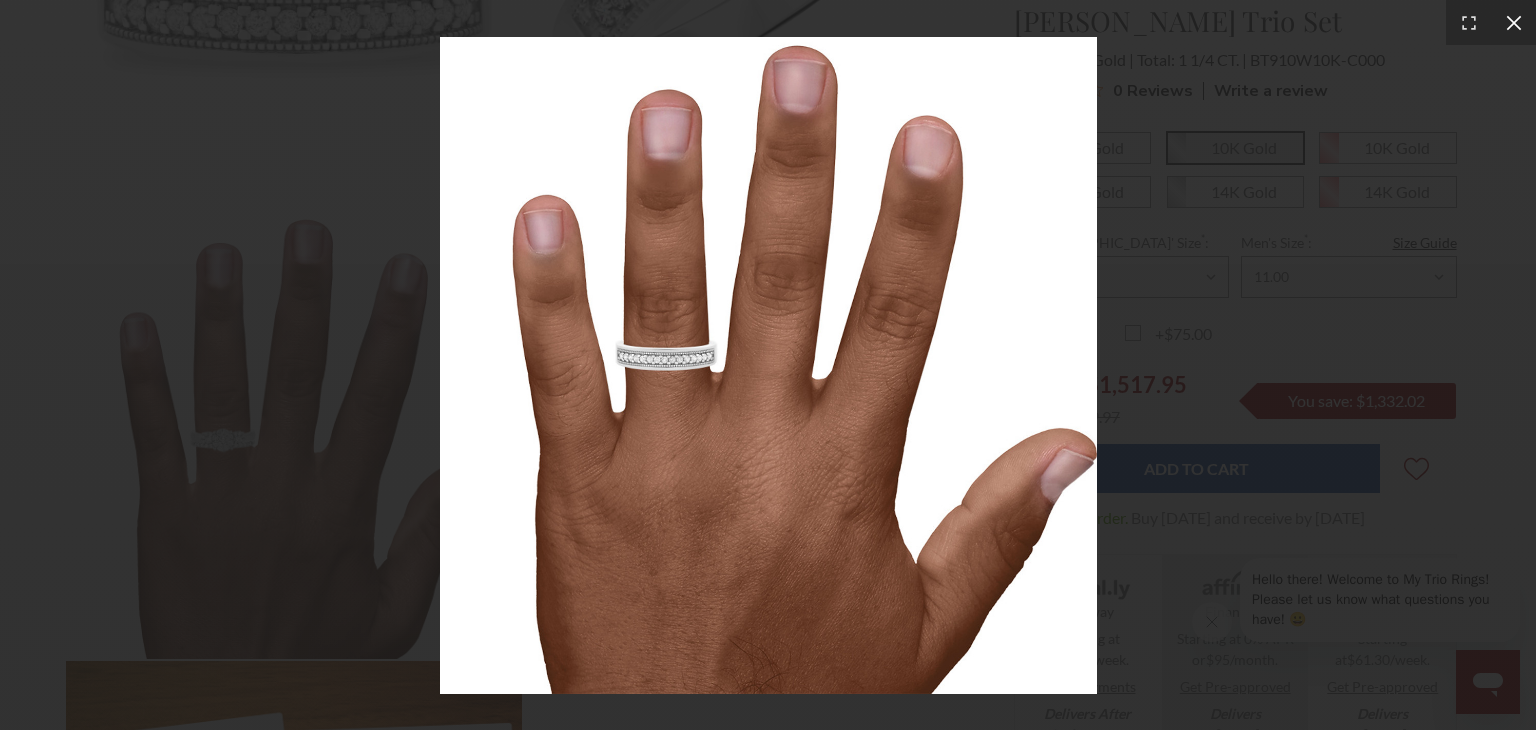click 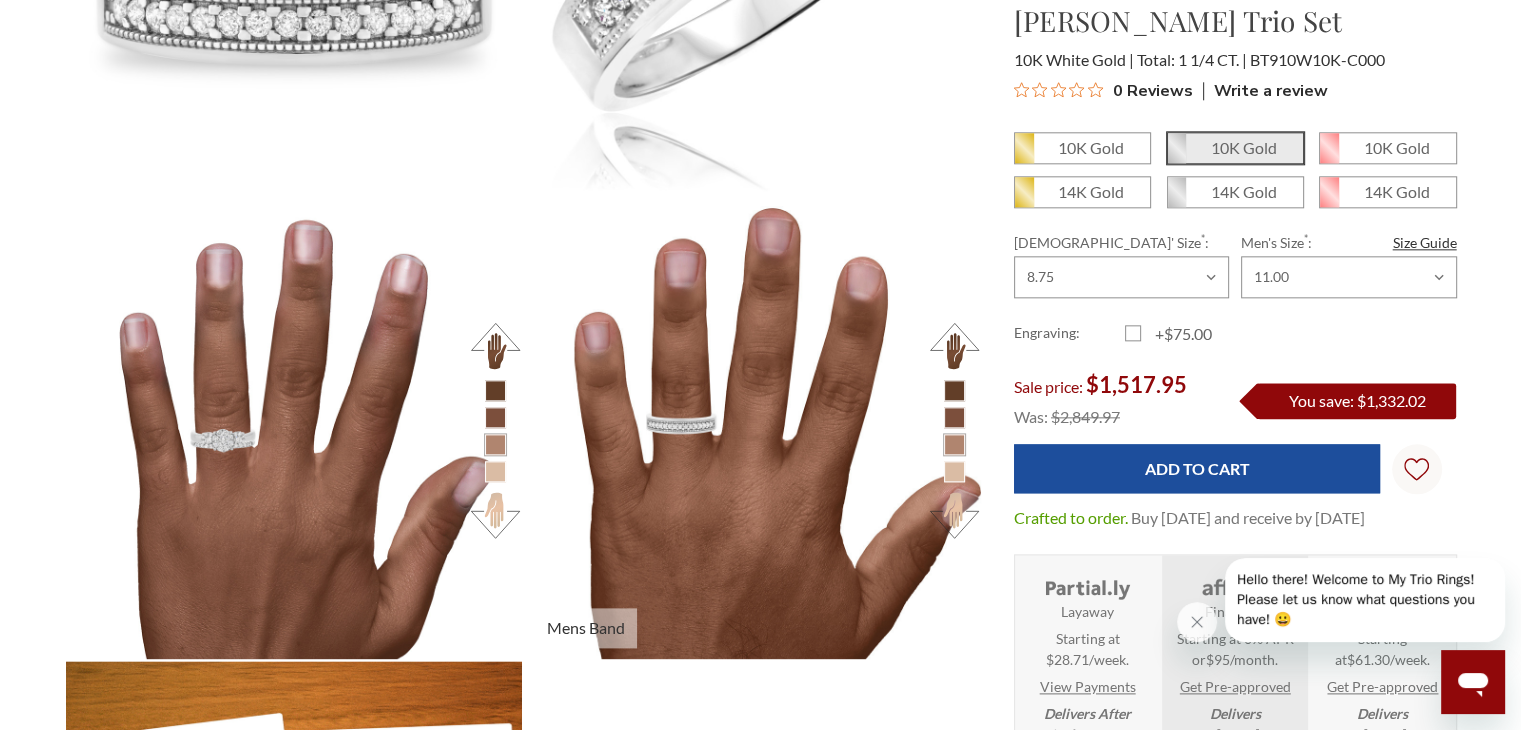 click at bounding box center (954, 390) 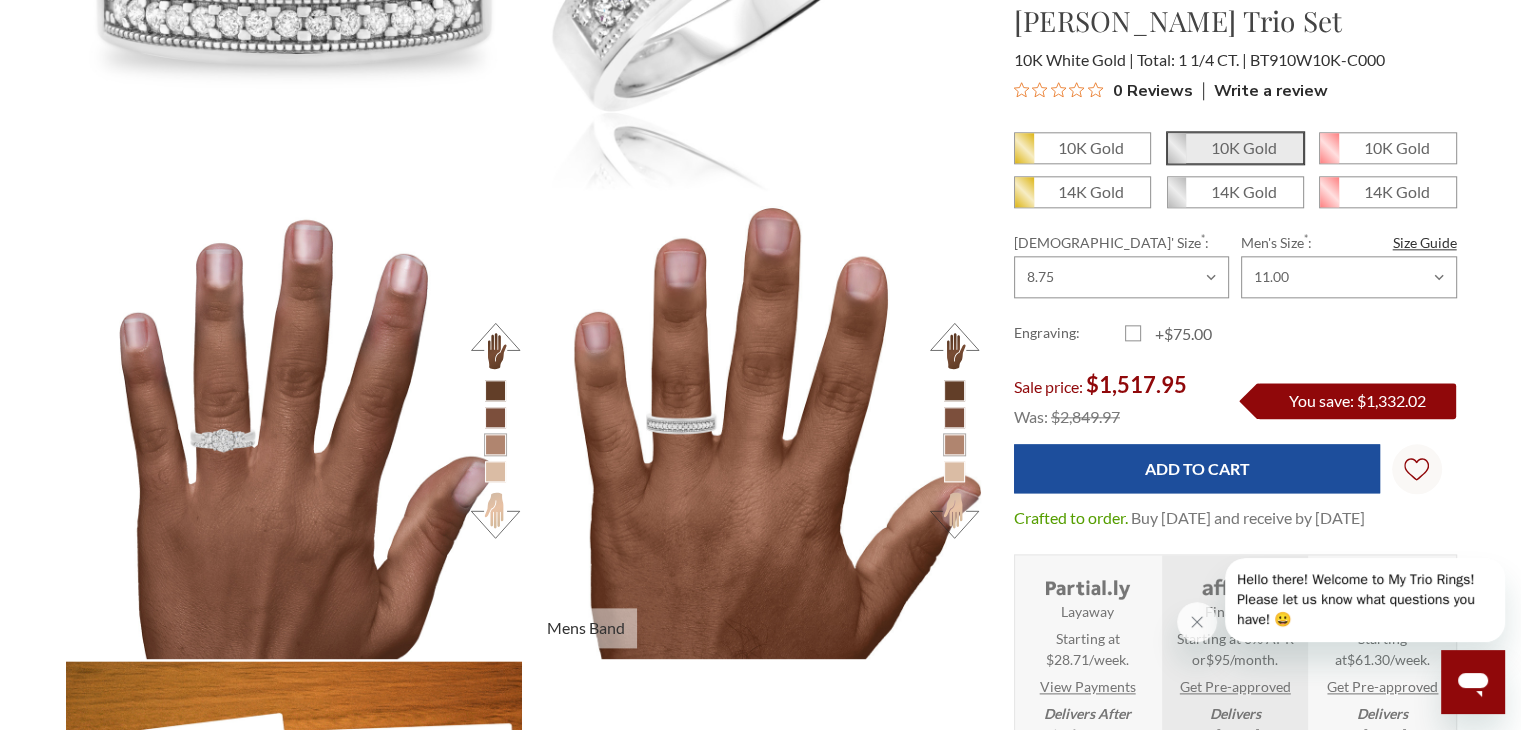 click at bounding box center [954, 390] 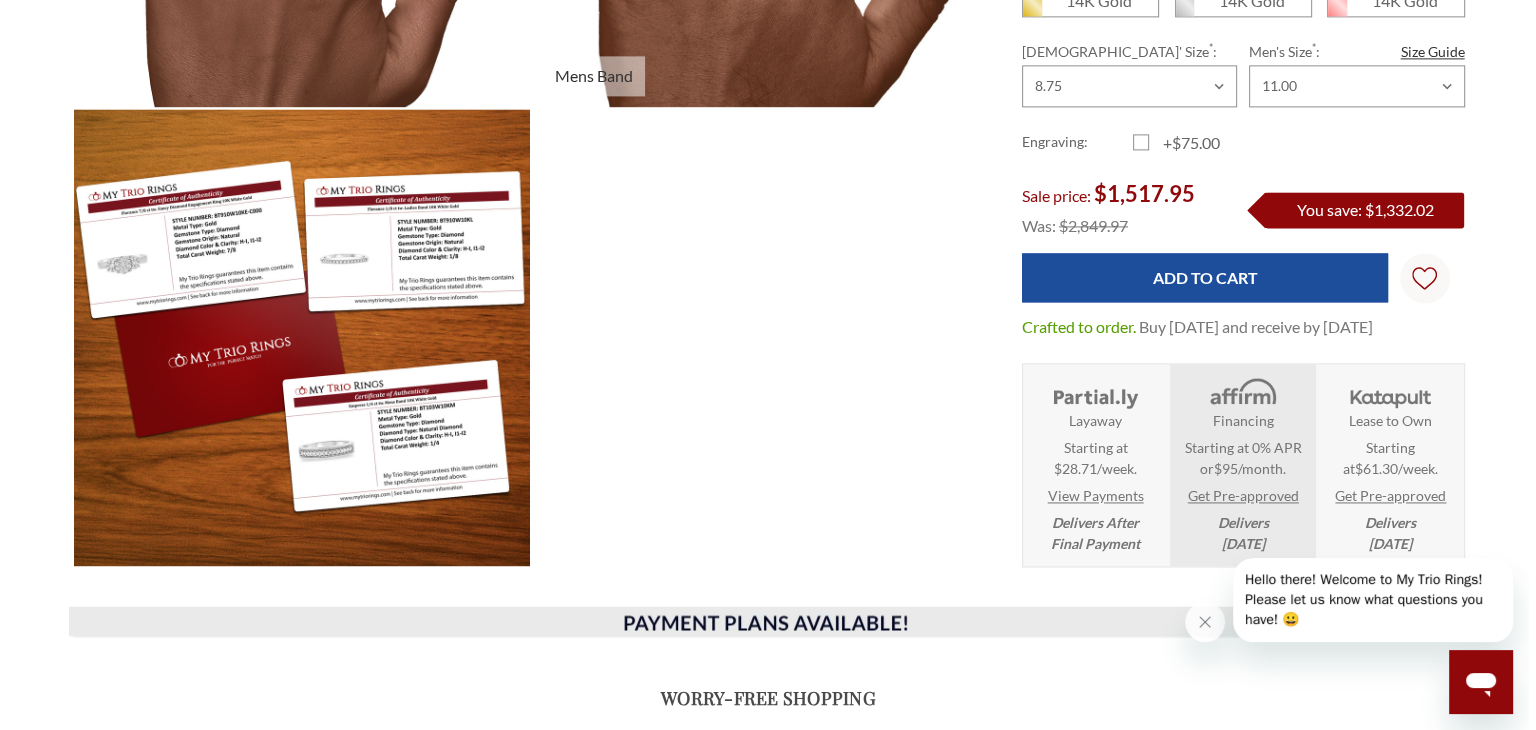 scroll, scrollTop: 2900, scrollLeft: 0, axis: vertical 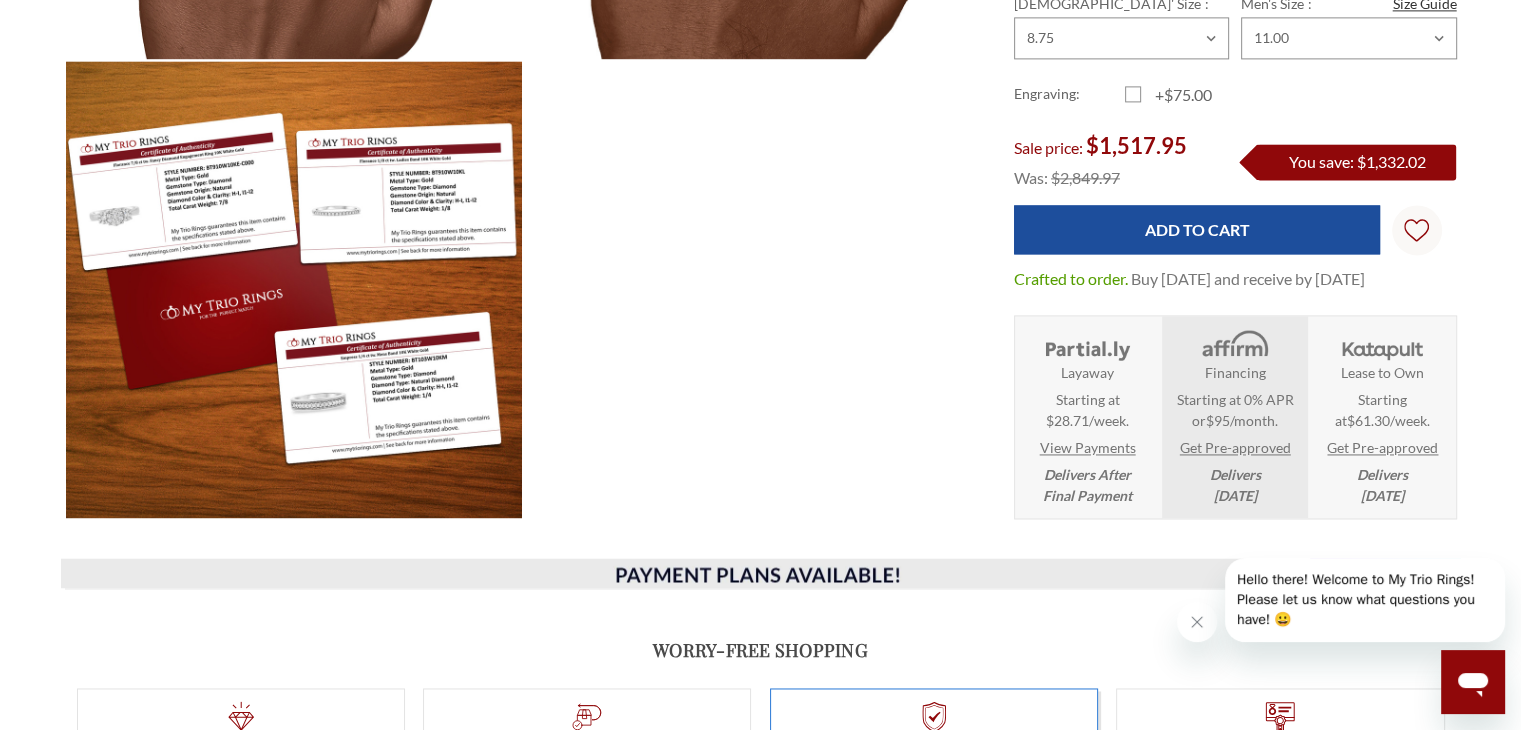 click on "Get Pre-approved" at bounding box center (1235, 447) 